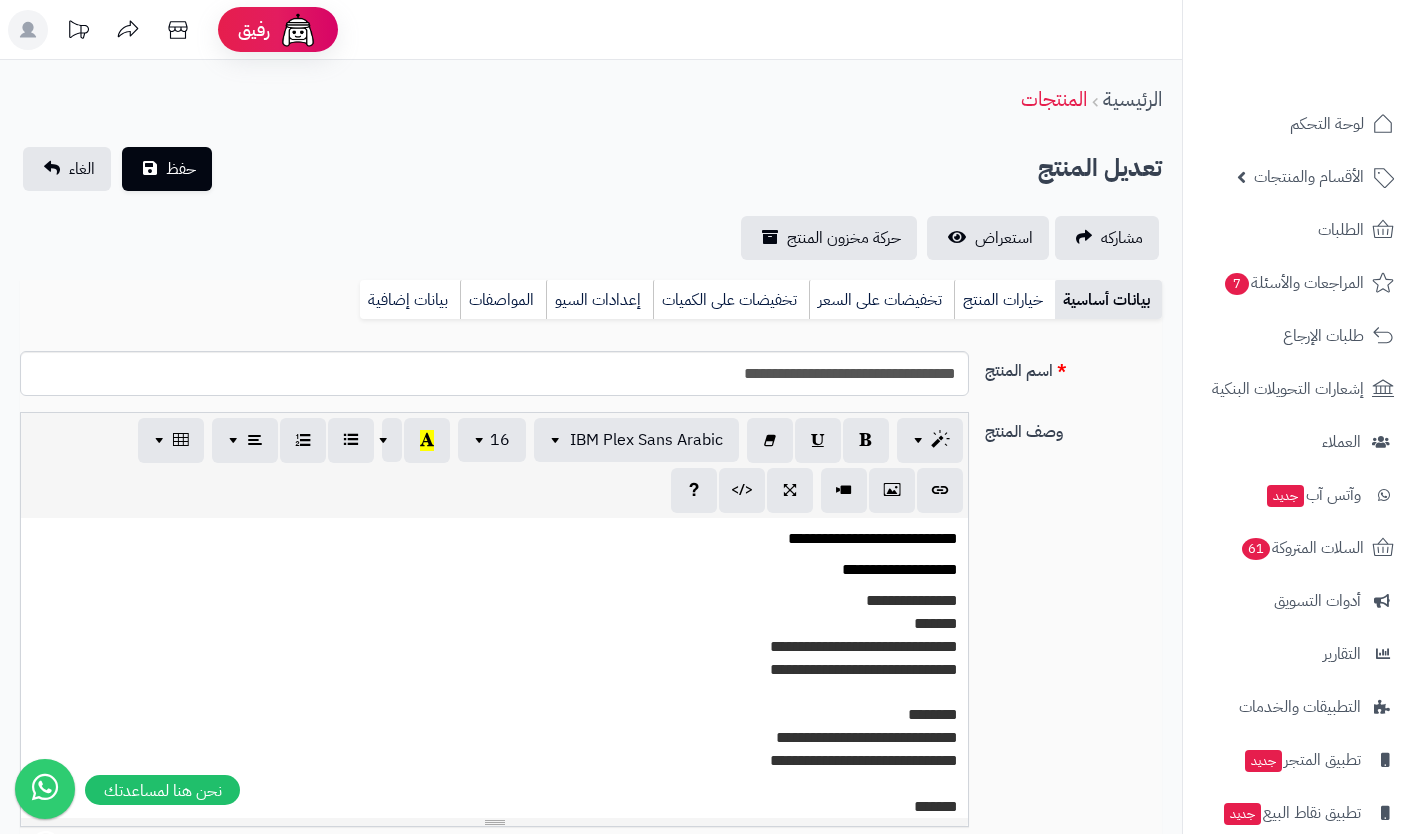 select 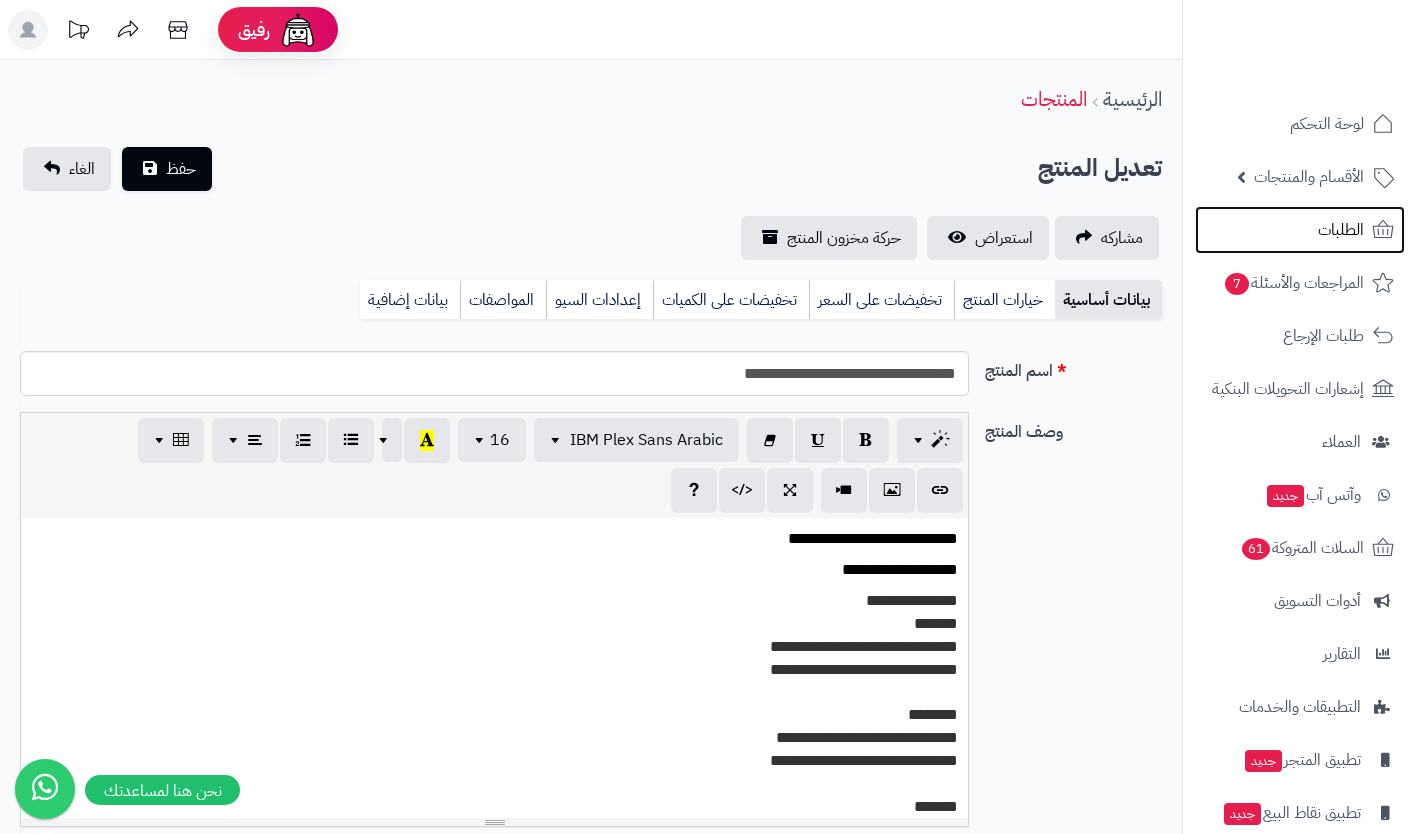 click on "الطلبات" at bounding box center [1341, 230] 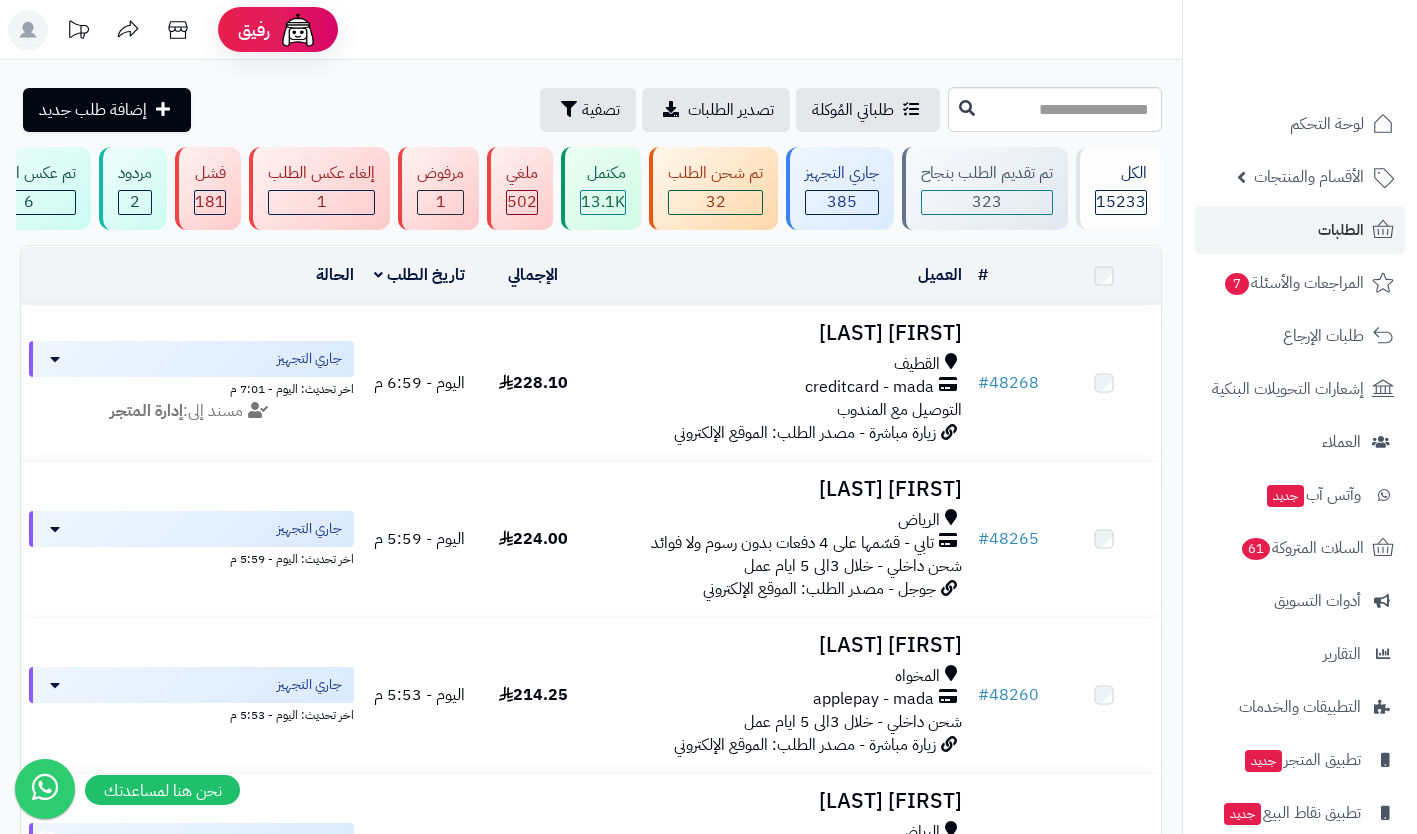 scroll, scrollTop: 0, scrollLeft: 0, axis: both 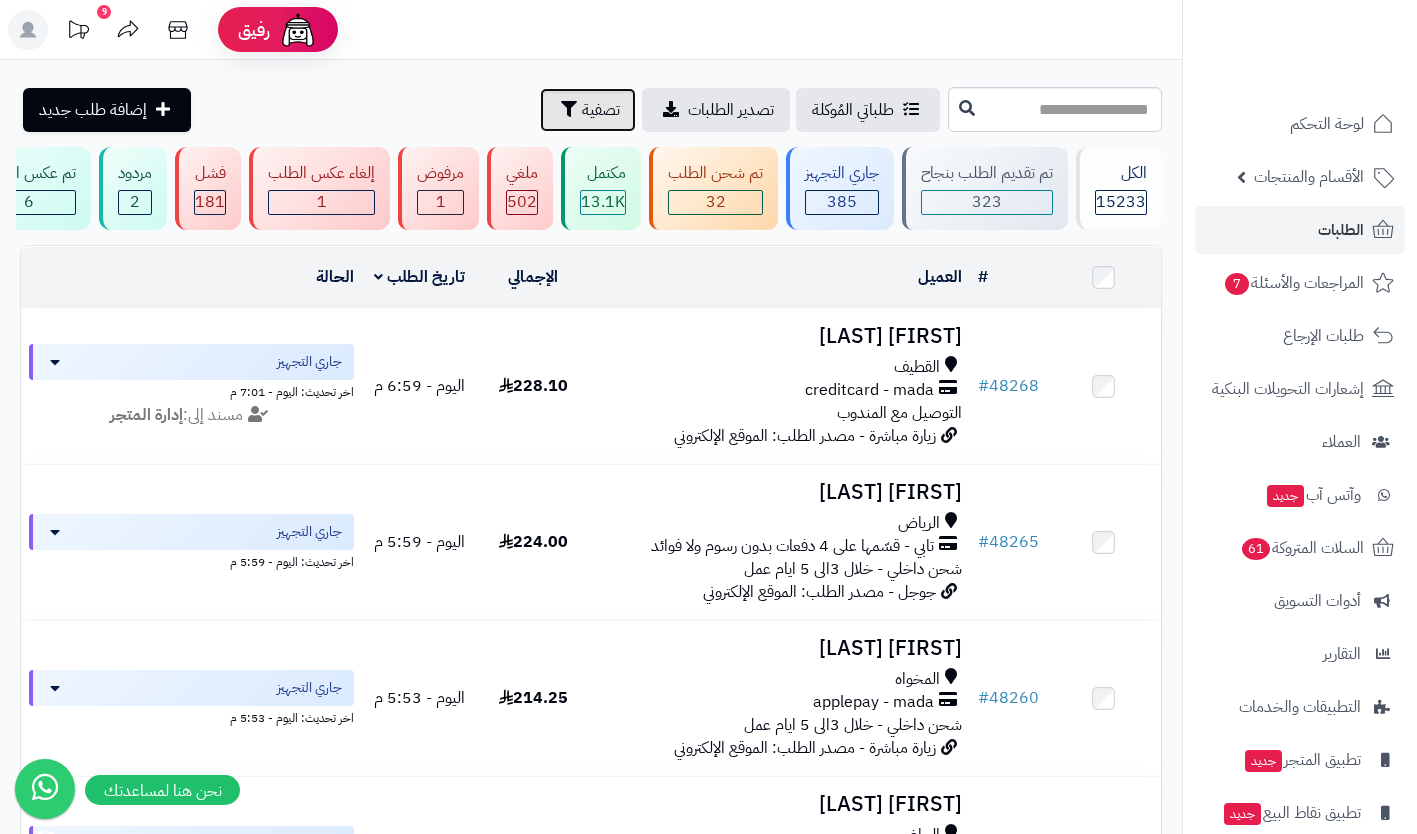 click on "تصفية" at bounding box center (588, 110) 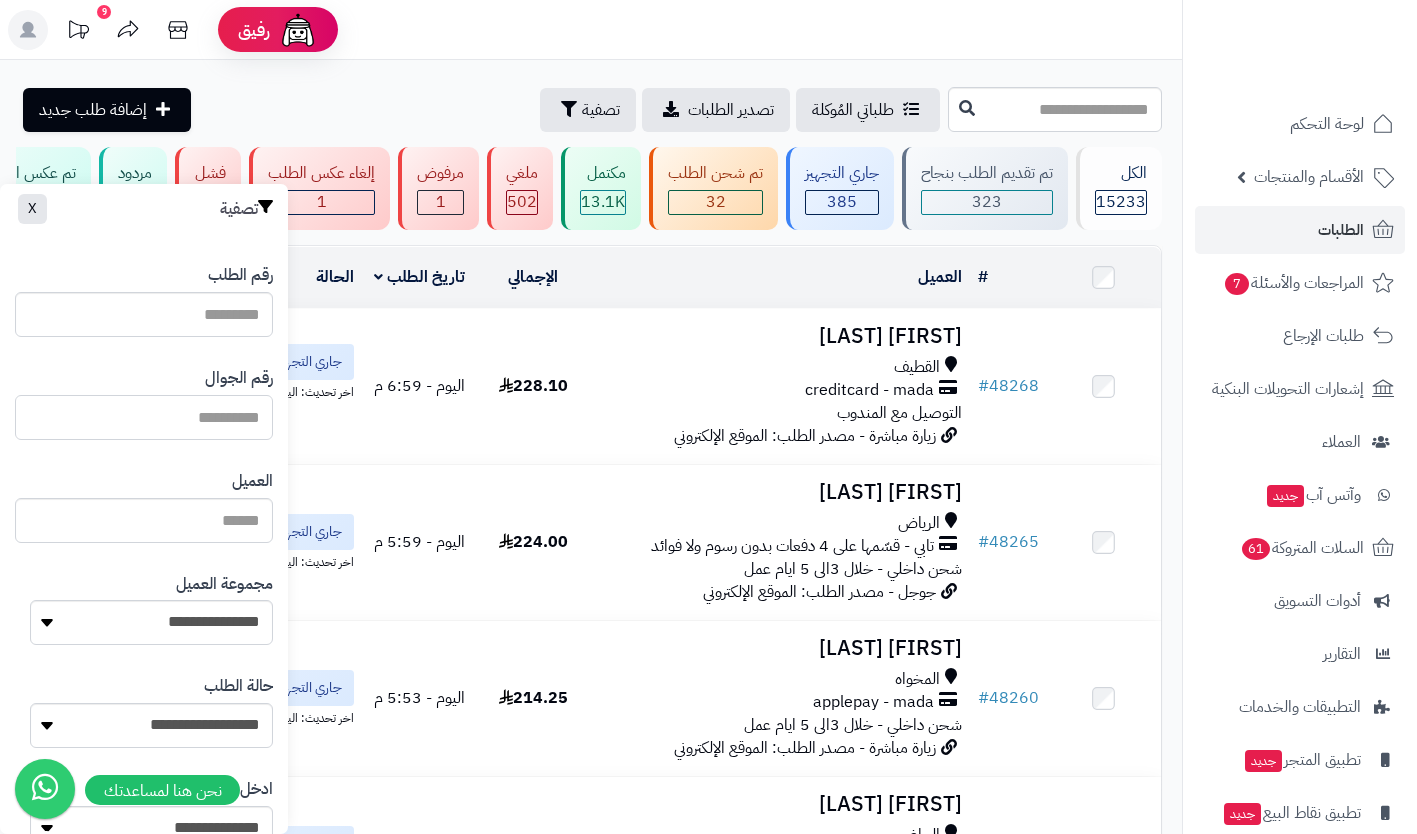 click at bounding box center [144, 417] 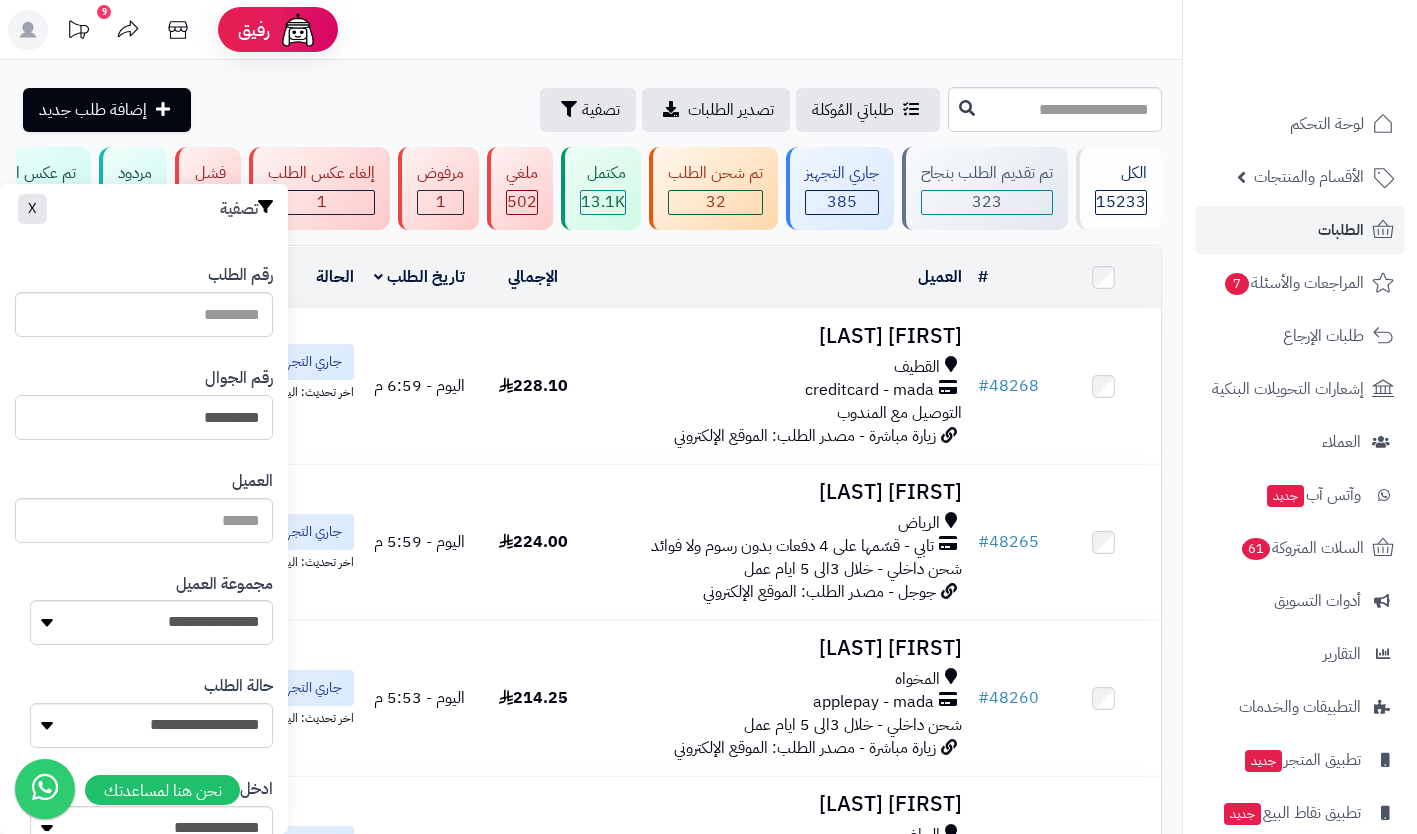 scroll, scrollTop: 961, scrollLeft: 0, axis: vertical 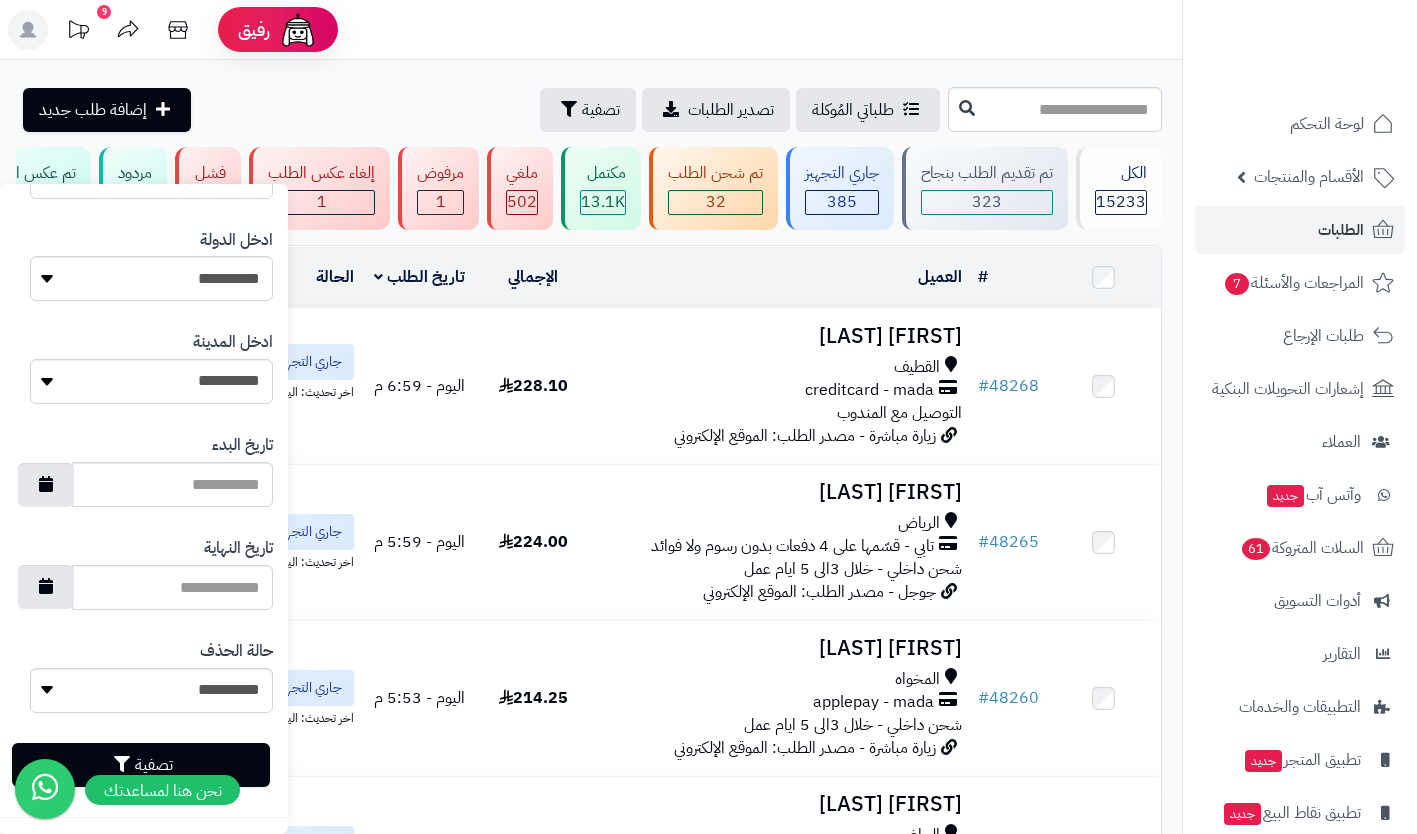 type on "*********" 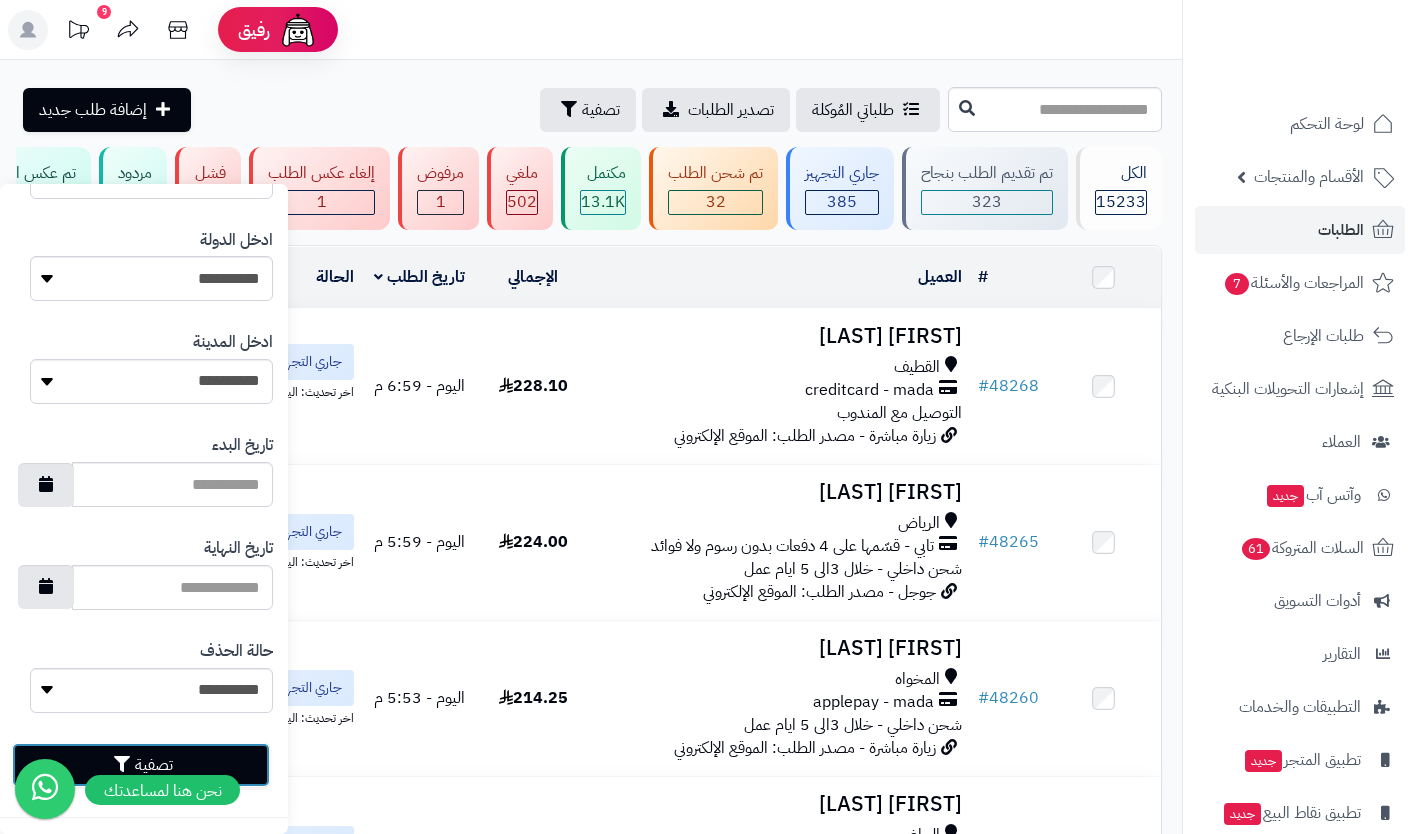 click on "تصفية" at bounding box center (141, 765) 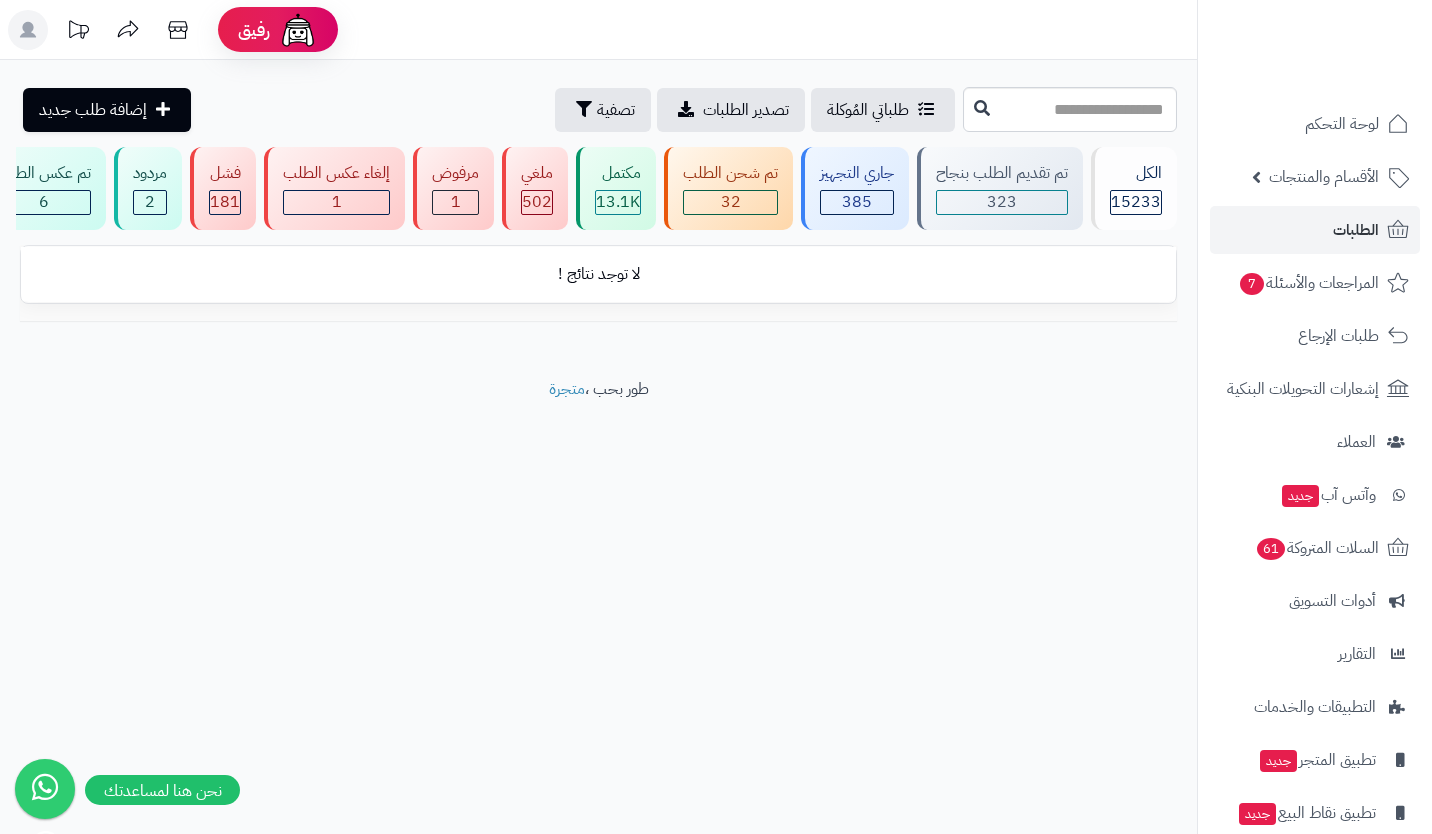 scroll, scrollTop: 0, scrollLeft: 0, axis: both 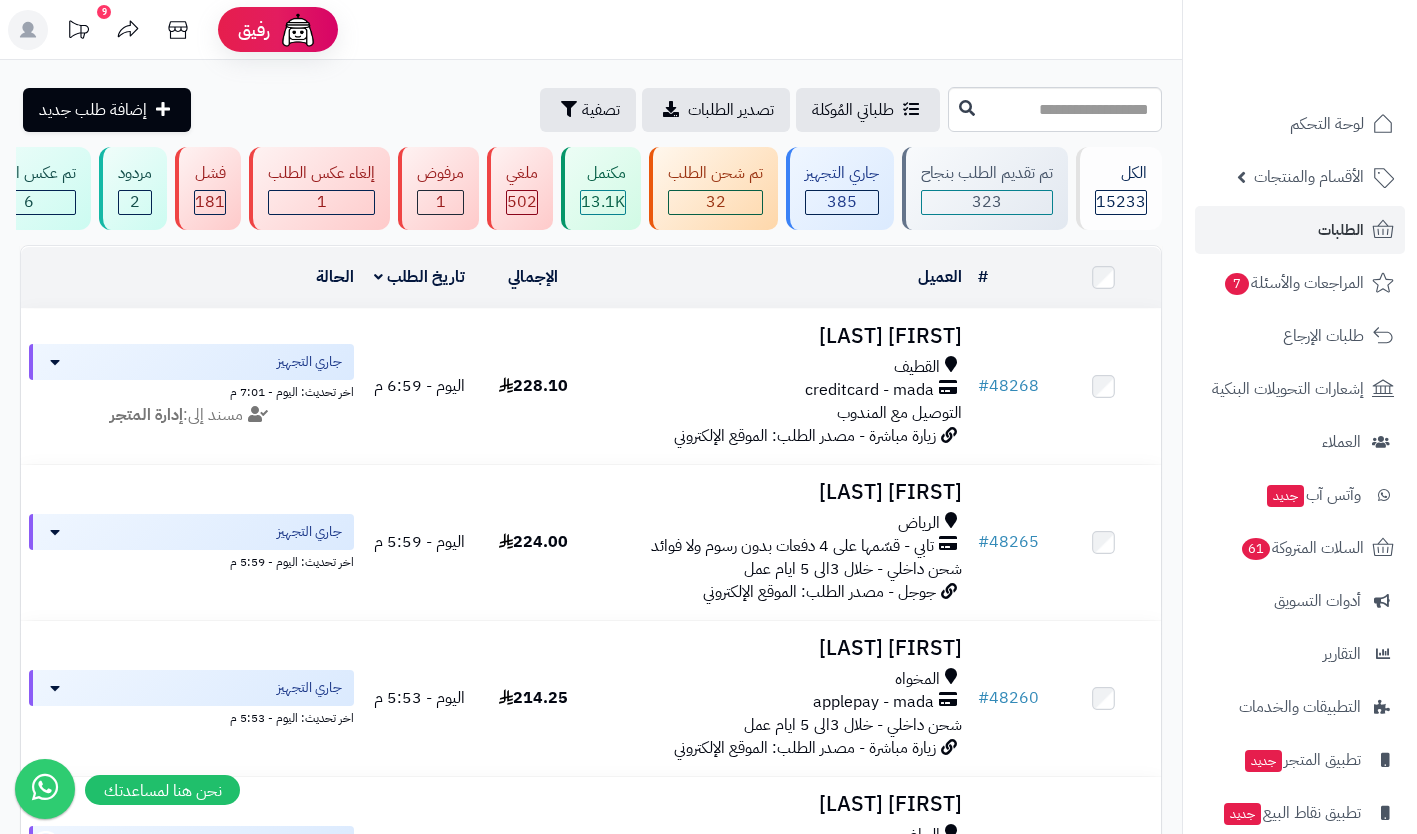 click on "تصفية" at bounding box center (588, 110) 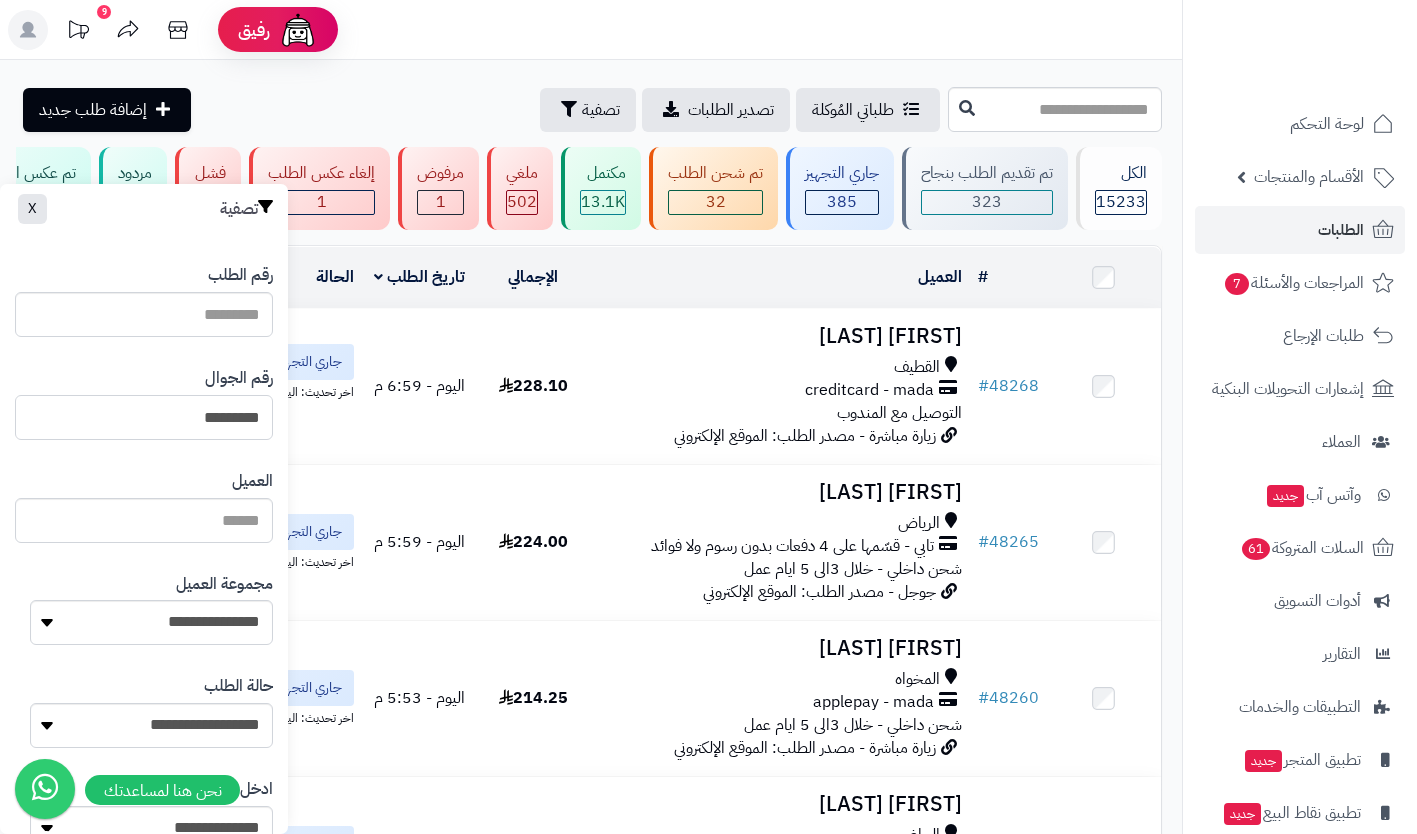 click on "*********" at bounding box center (144, 417) 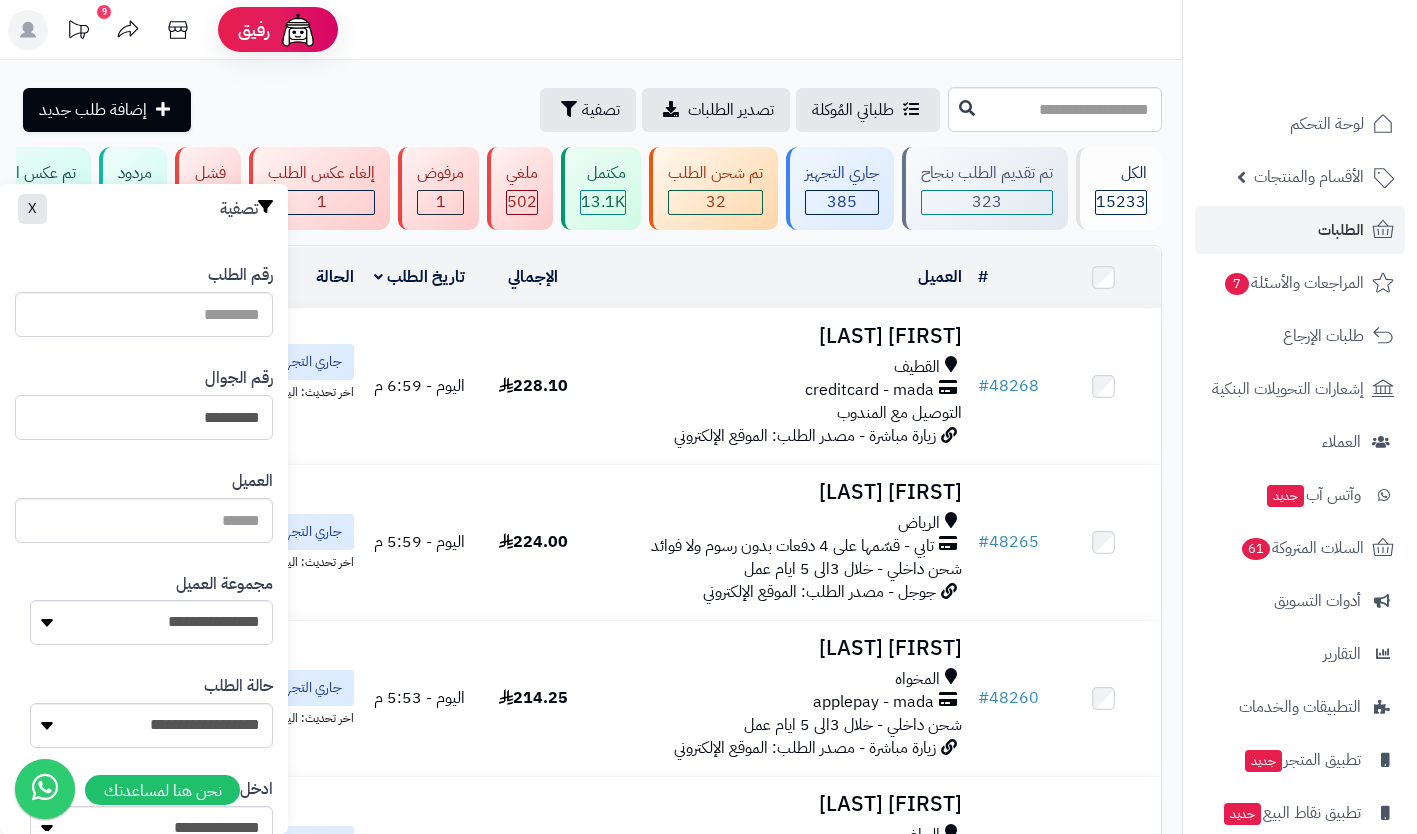 click on "*********" at bounding box center [144, 417] 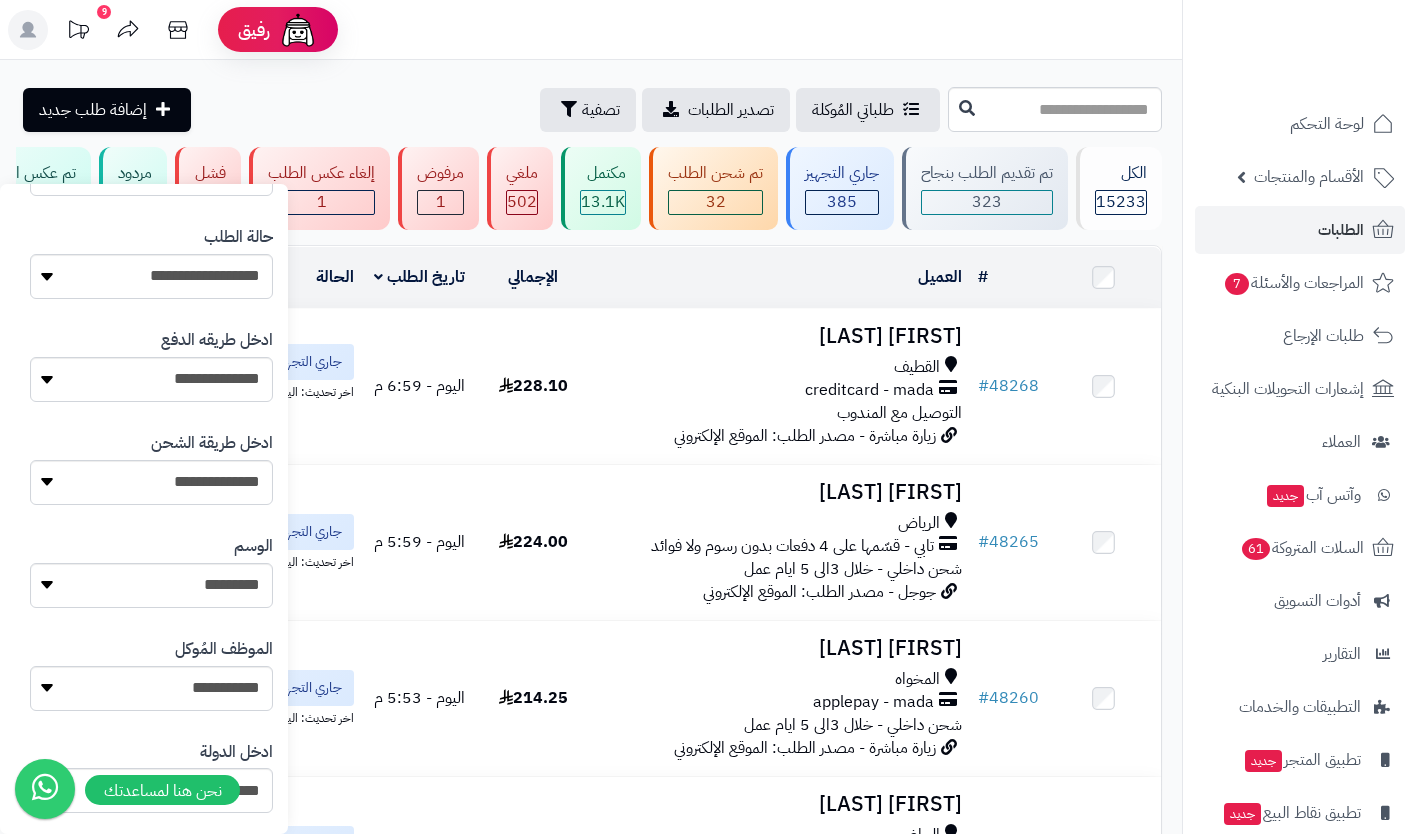 scroll, scrollTop: 961, scrollLeft: 0, axis: vertical 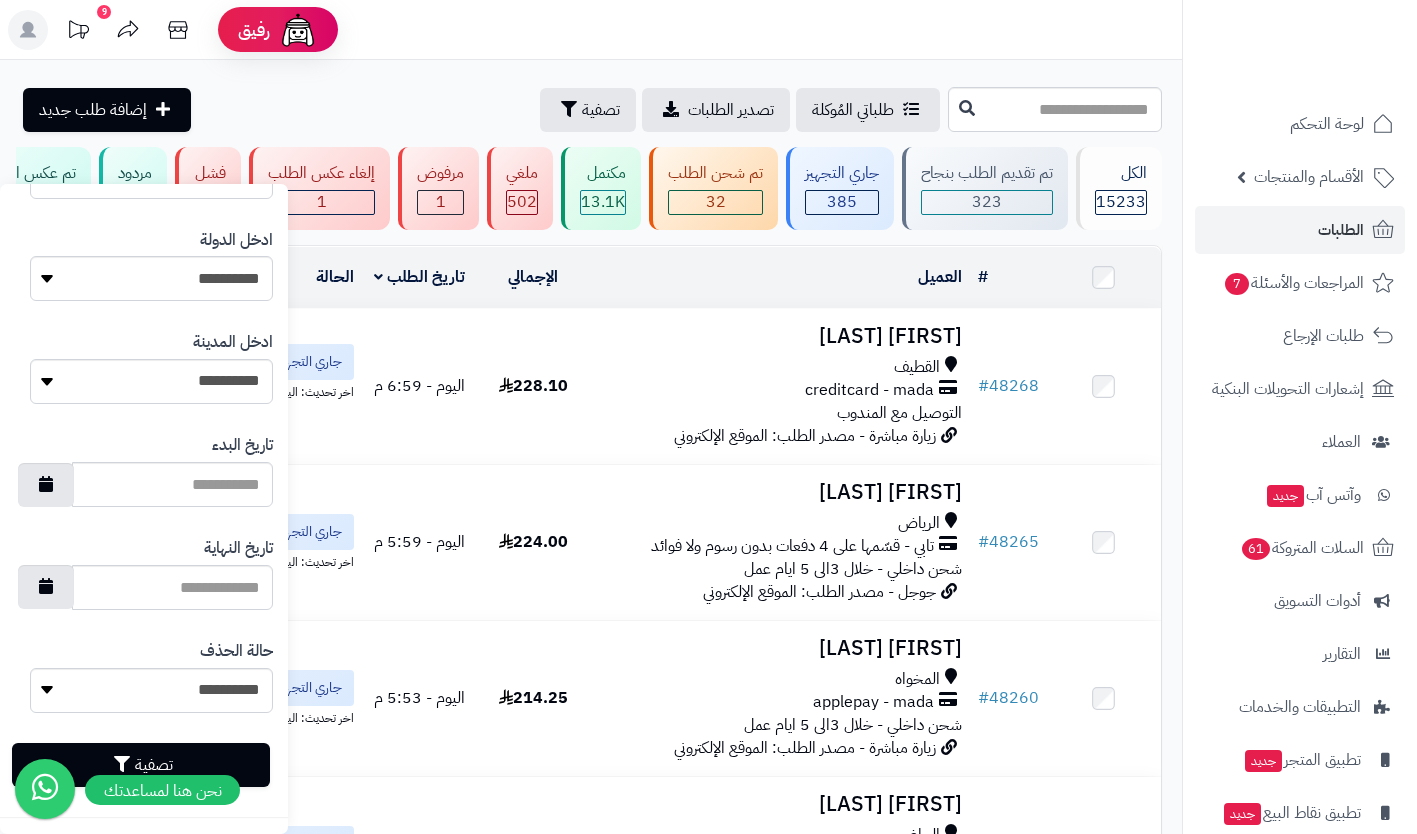 type on "**********" 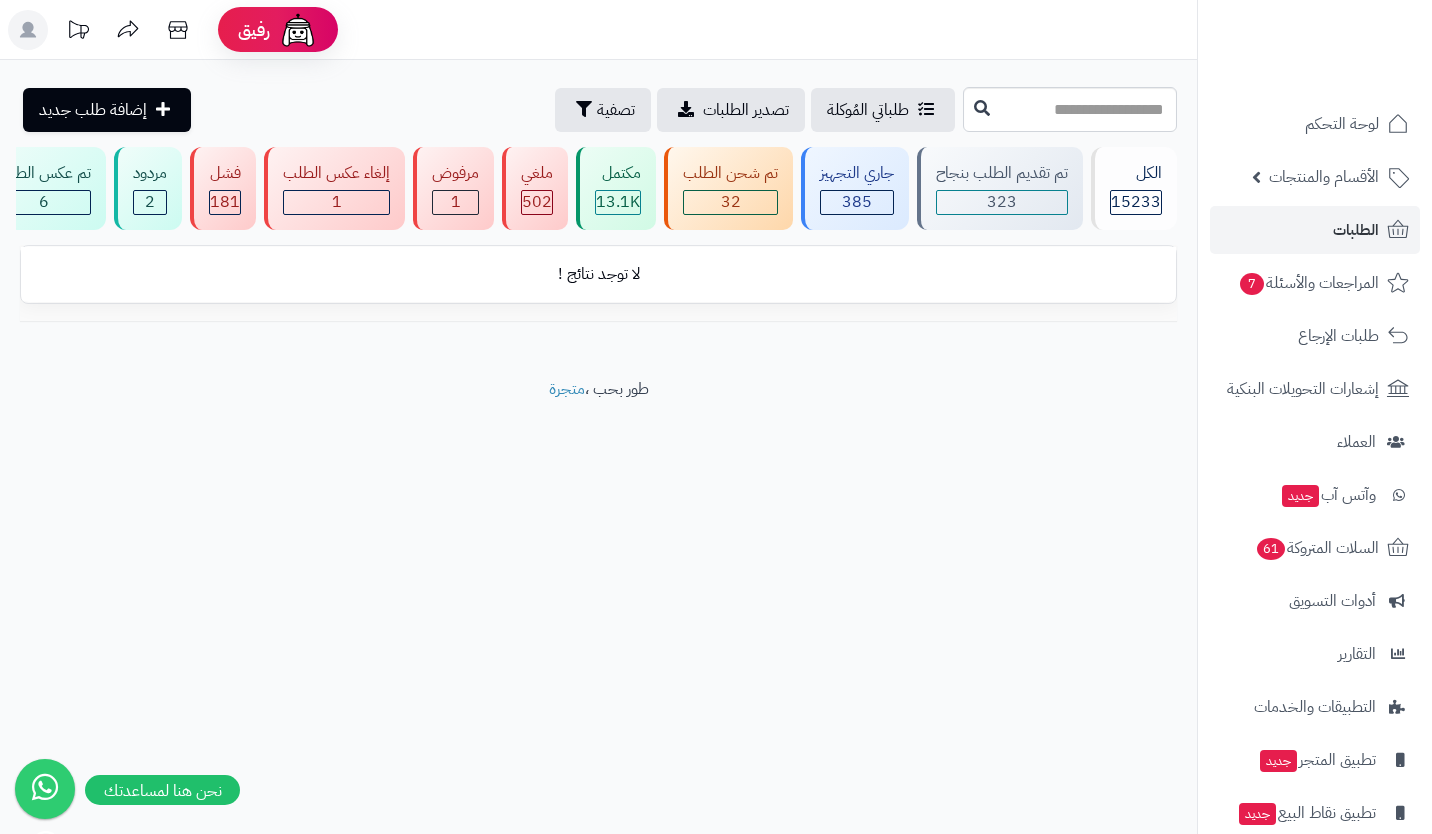 scroll, scrollTop: 0, scrollLeft: 0, axis: both 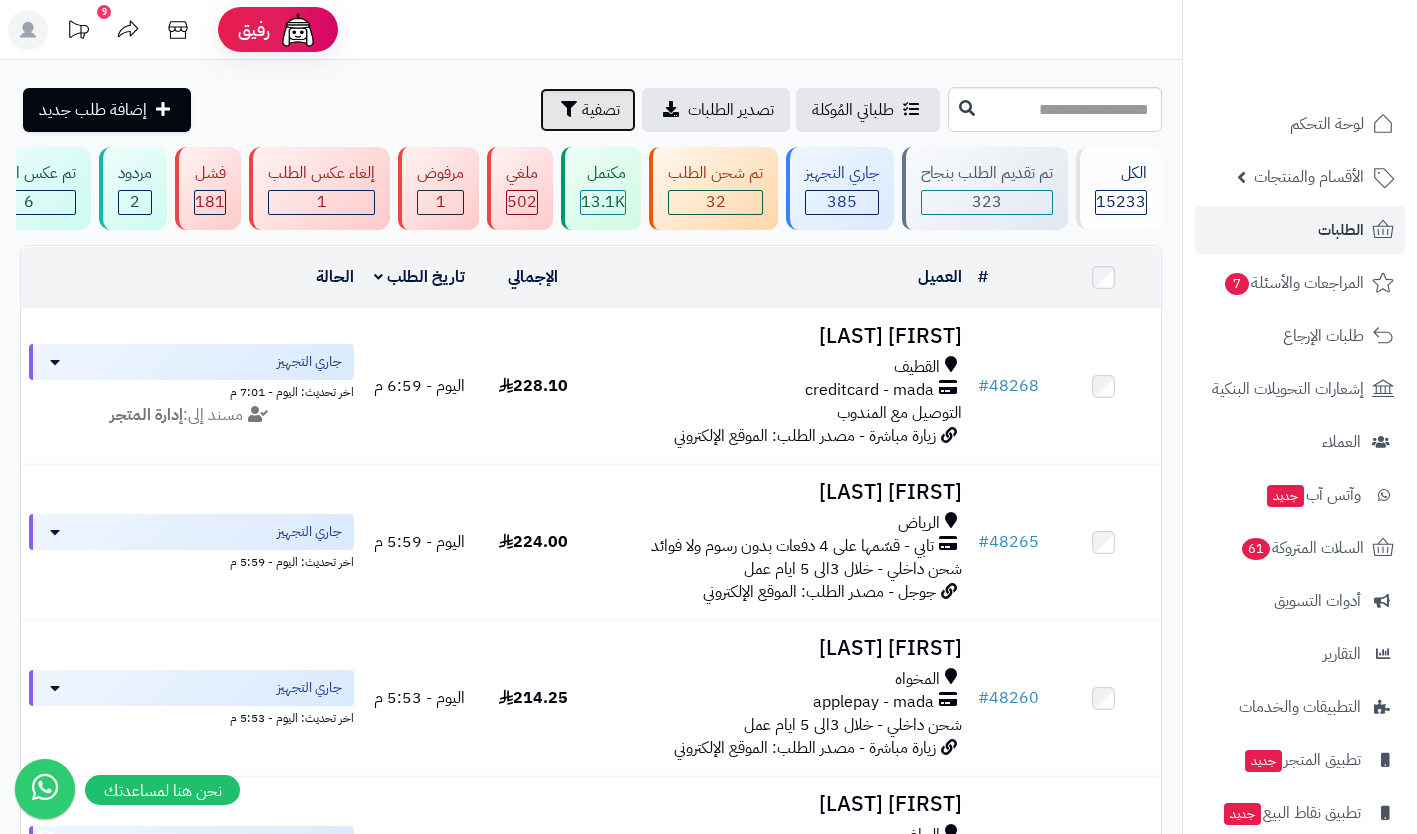 click on "تصفية" at bounding box center [601, 110] 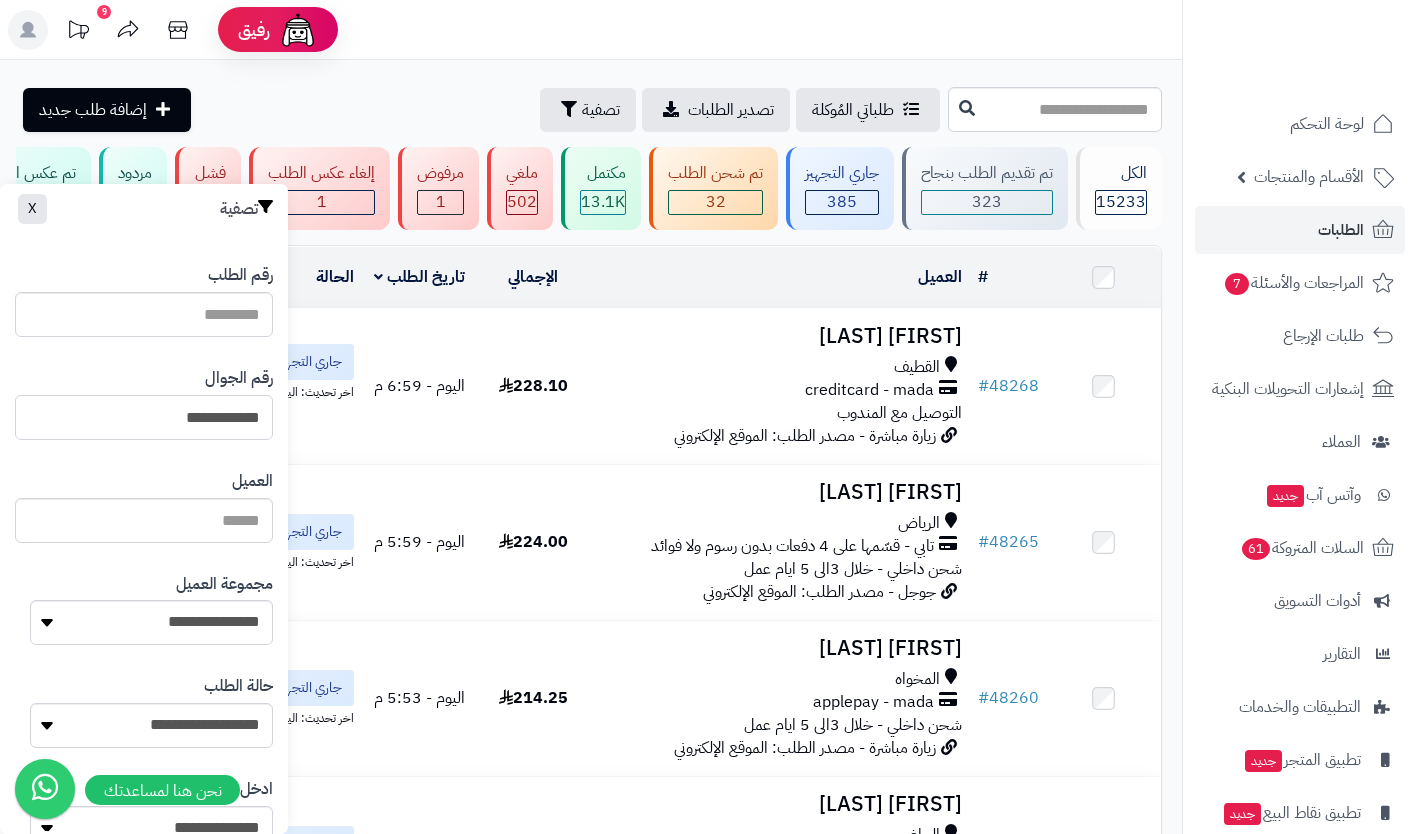 click on "**********" at bounding box center [144, 417] 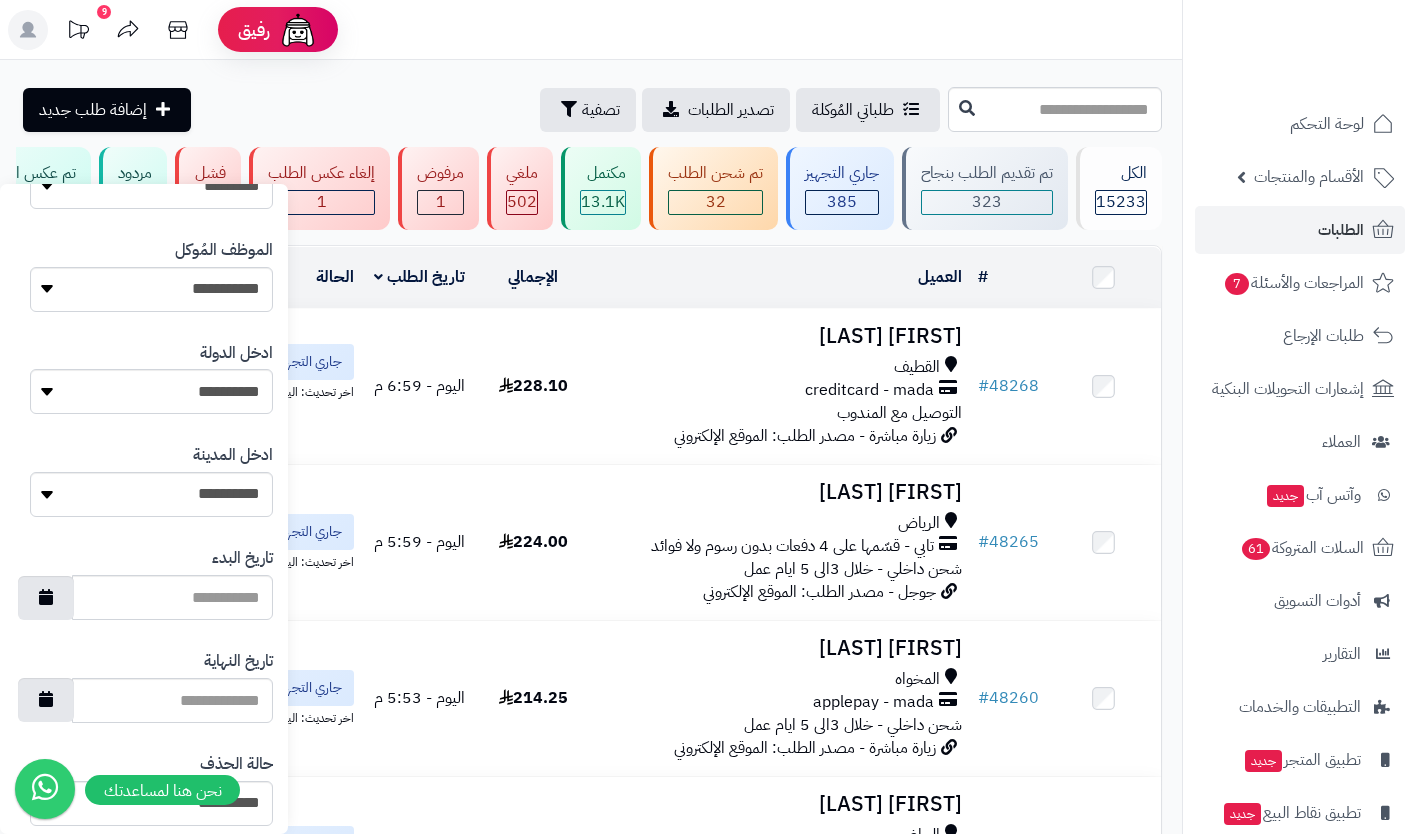 scroll, scrollTop: 961, scrollLeft: 0, axis: vertical 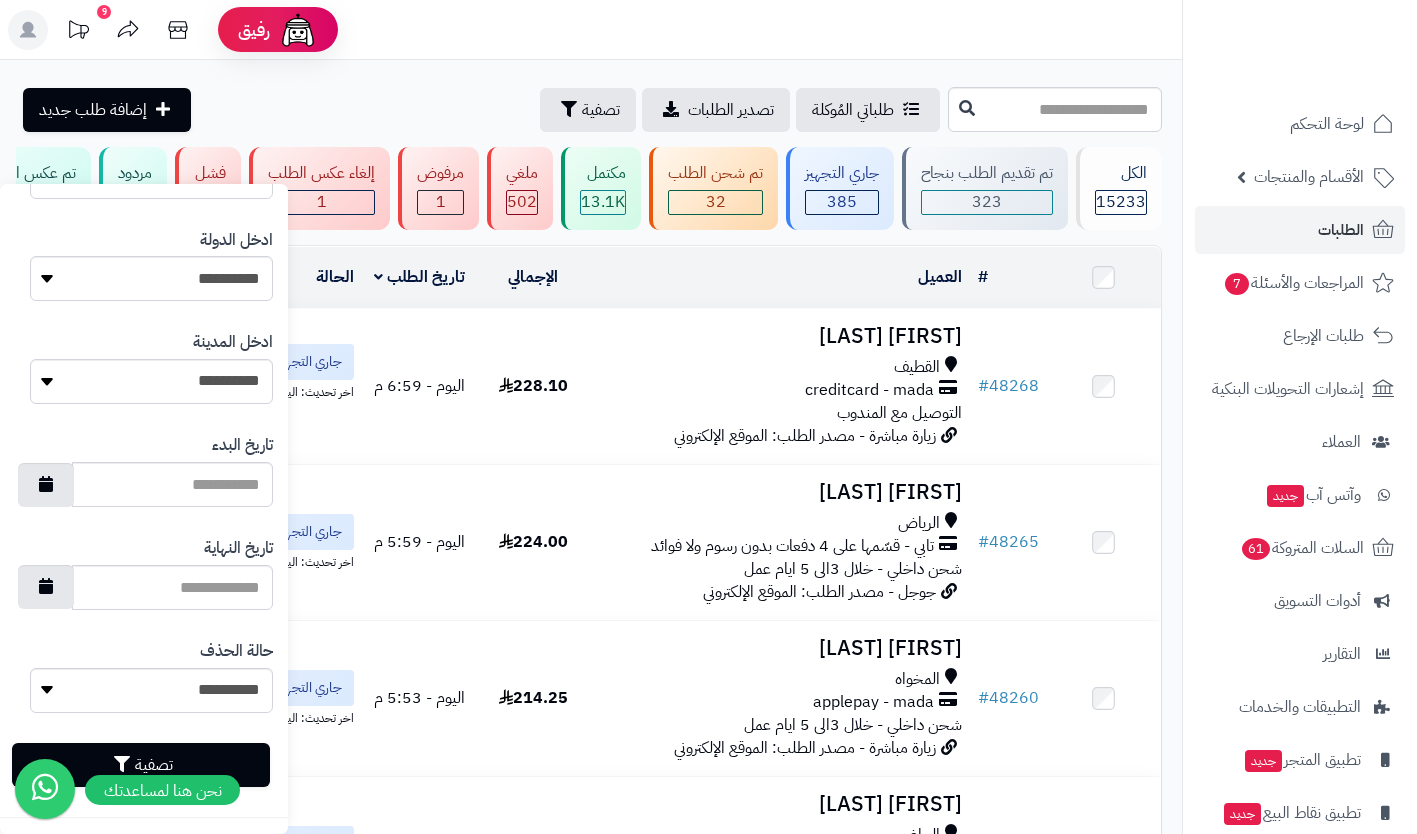 type on "**********" 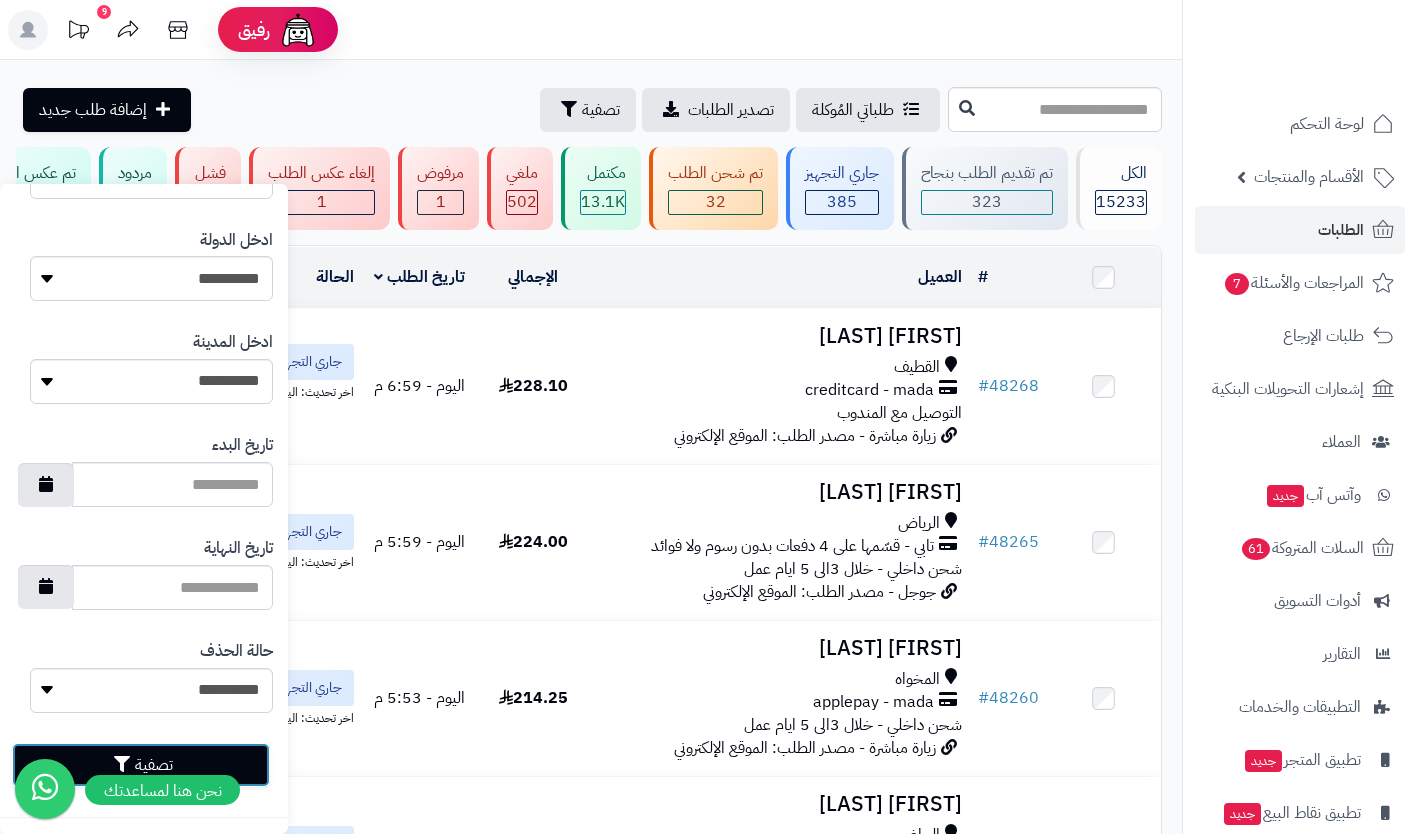 click on "تصفية" at bounding box center [141, 765] 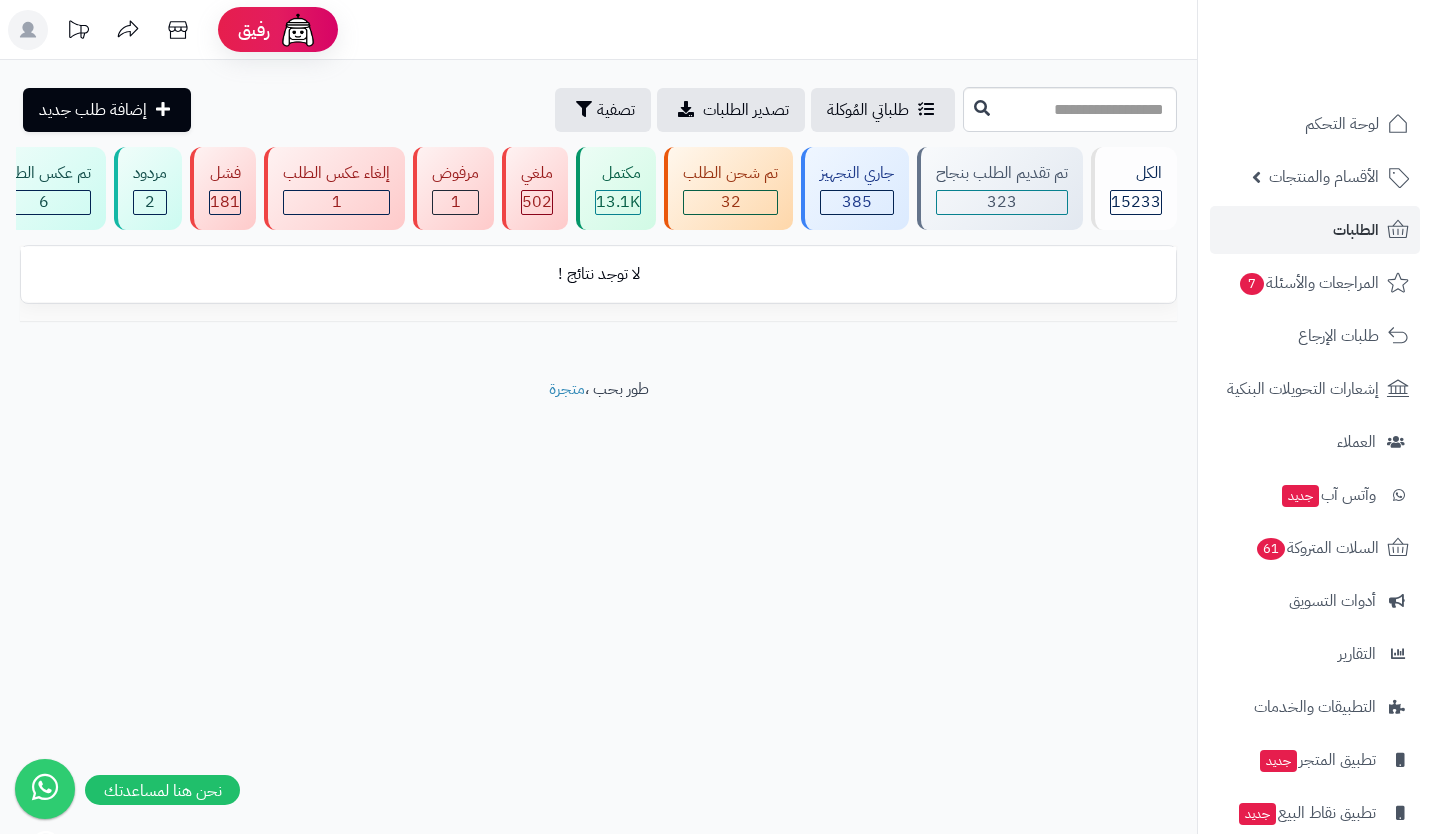 scroll, scrollTop: 0, scrollLeft: 0, axis: both 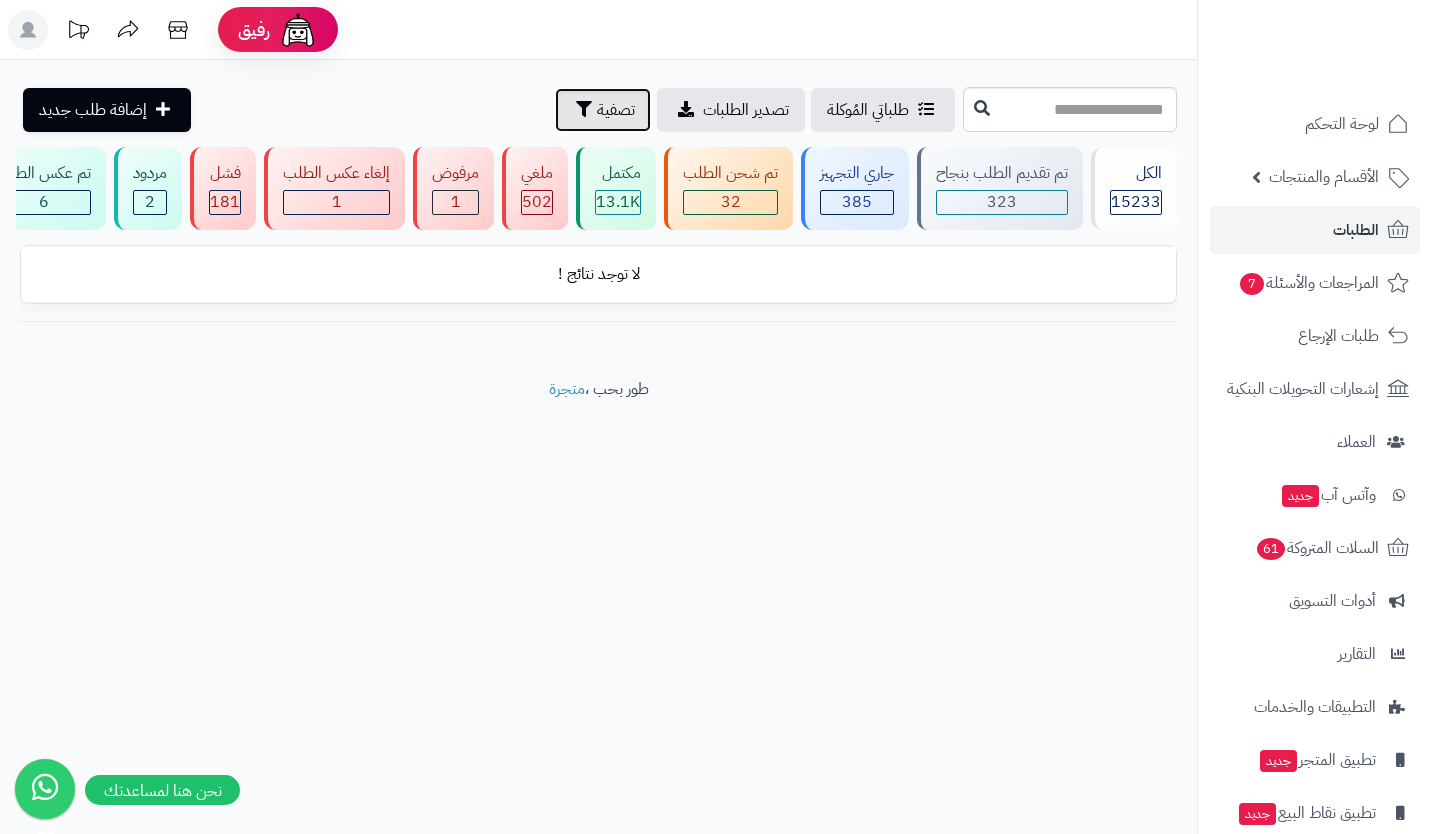 click on "تصفية" at bounding box center (616, 110) 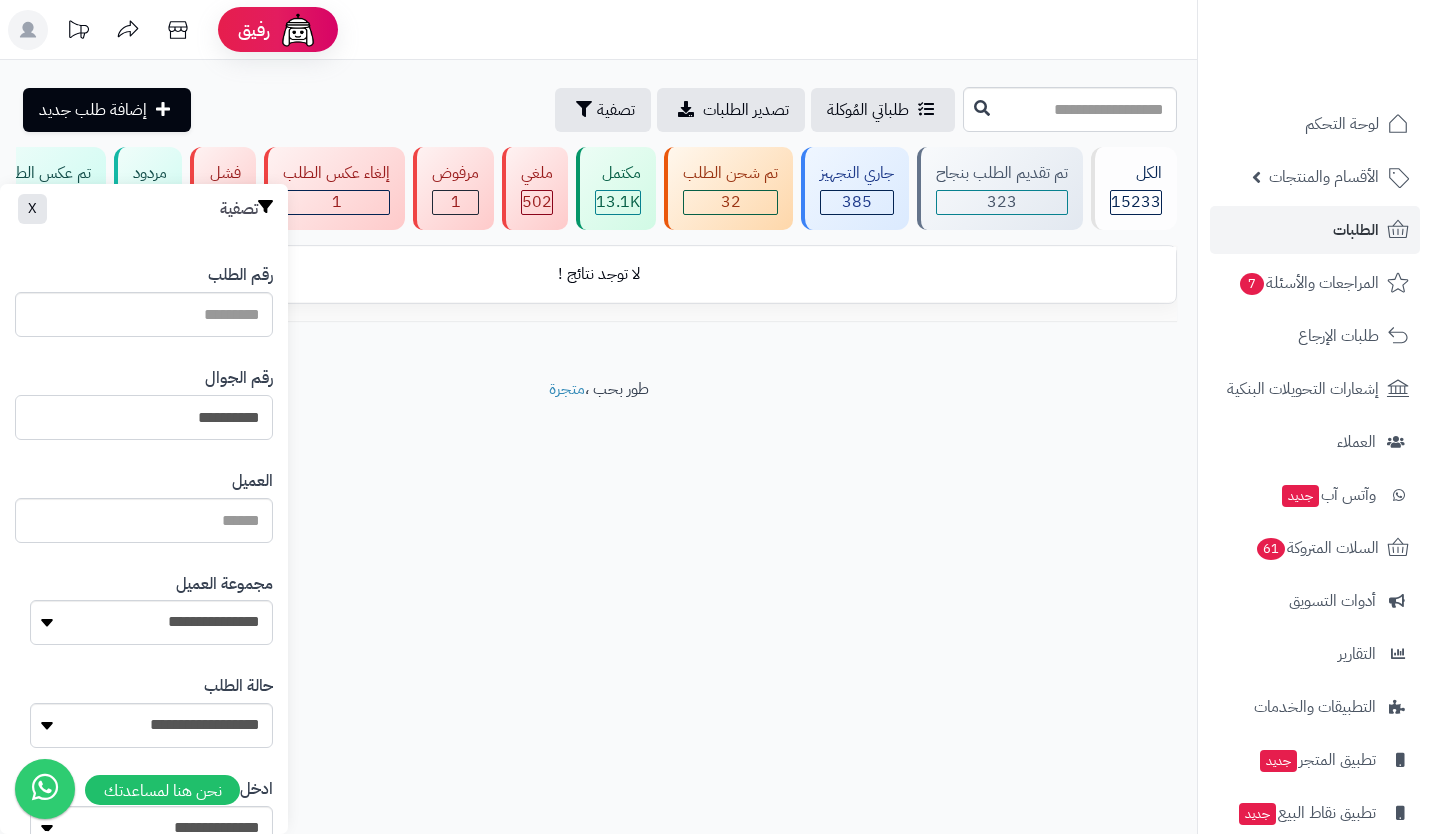 click on "**********" at bounding box center (144, 417) 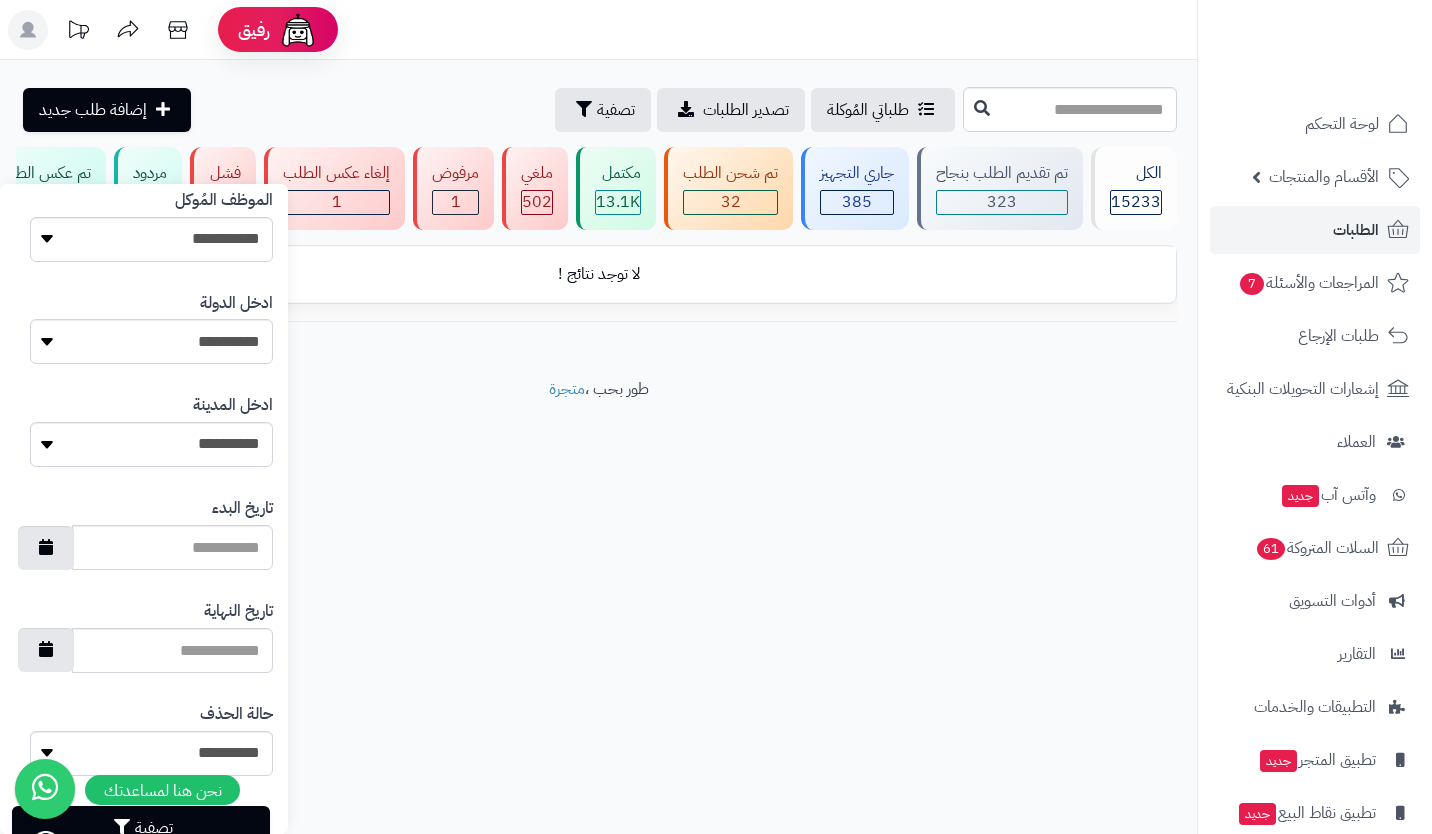 scroll, scrollTop: 961, scrollLeft: 0, axis: vertical 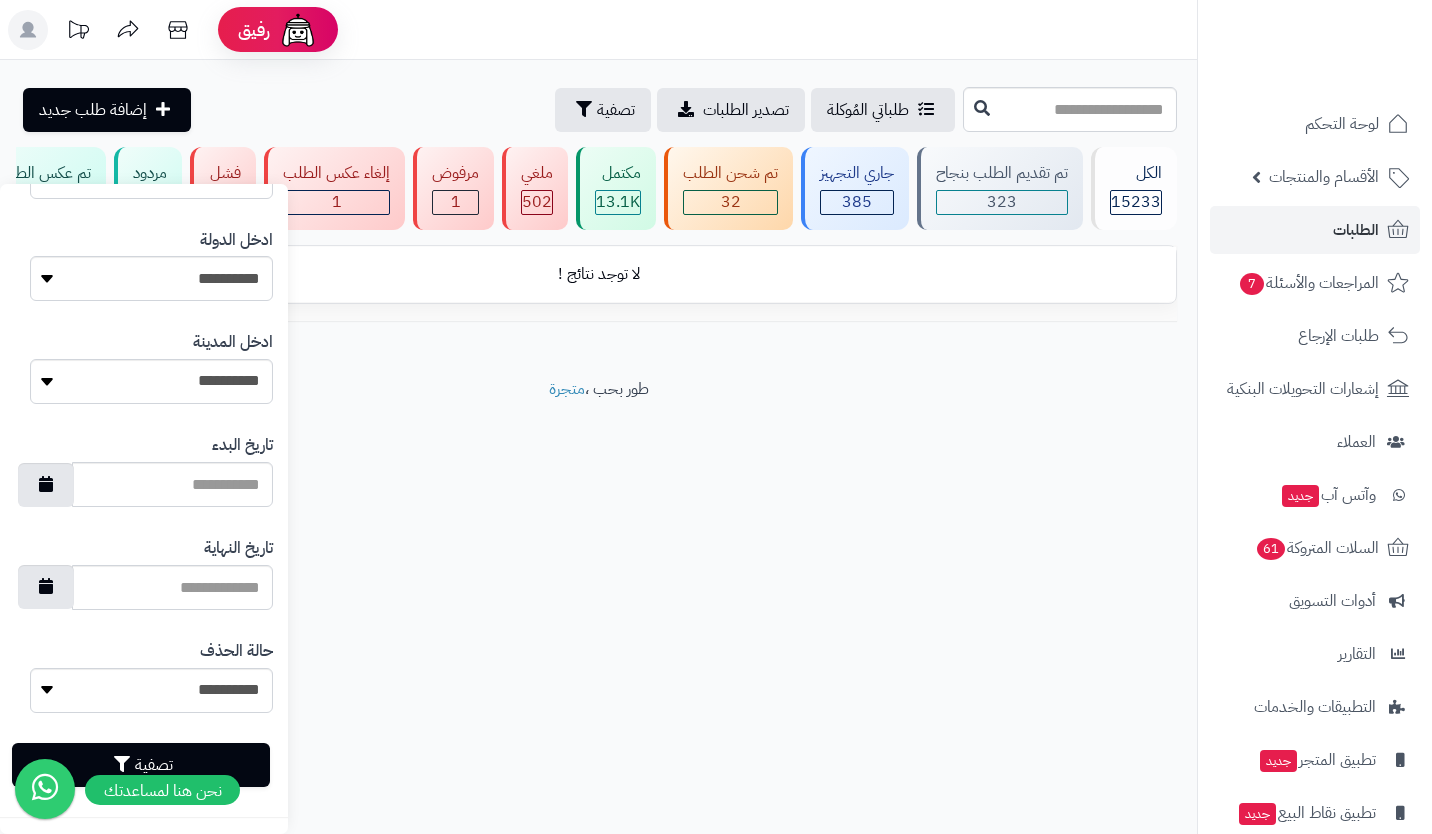 type on "*********" 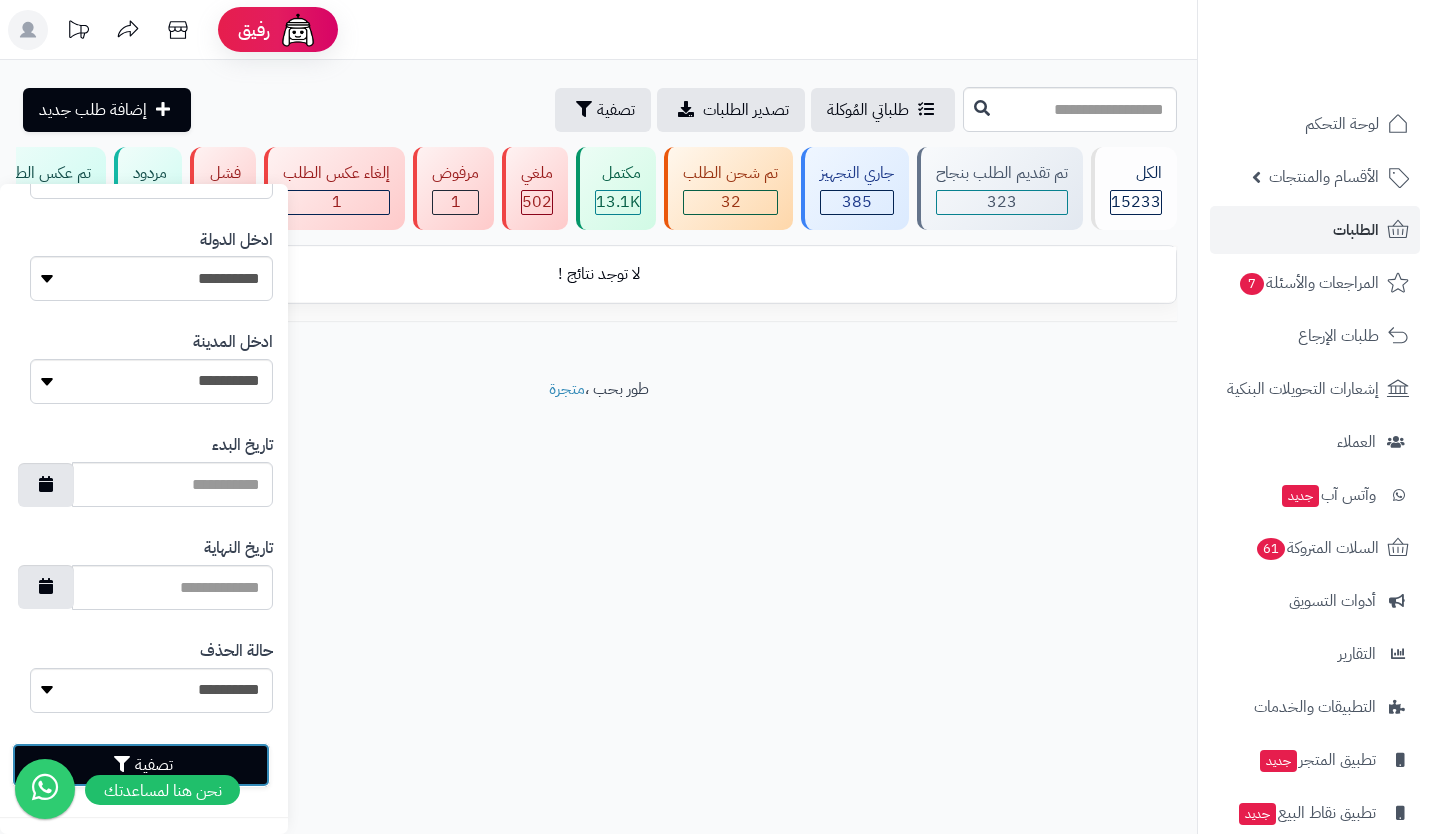 click on "تصفية" at bounding box center [141, 765] 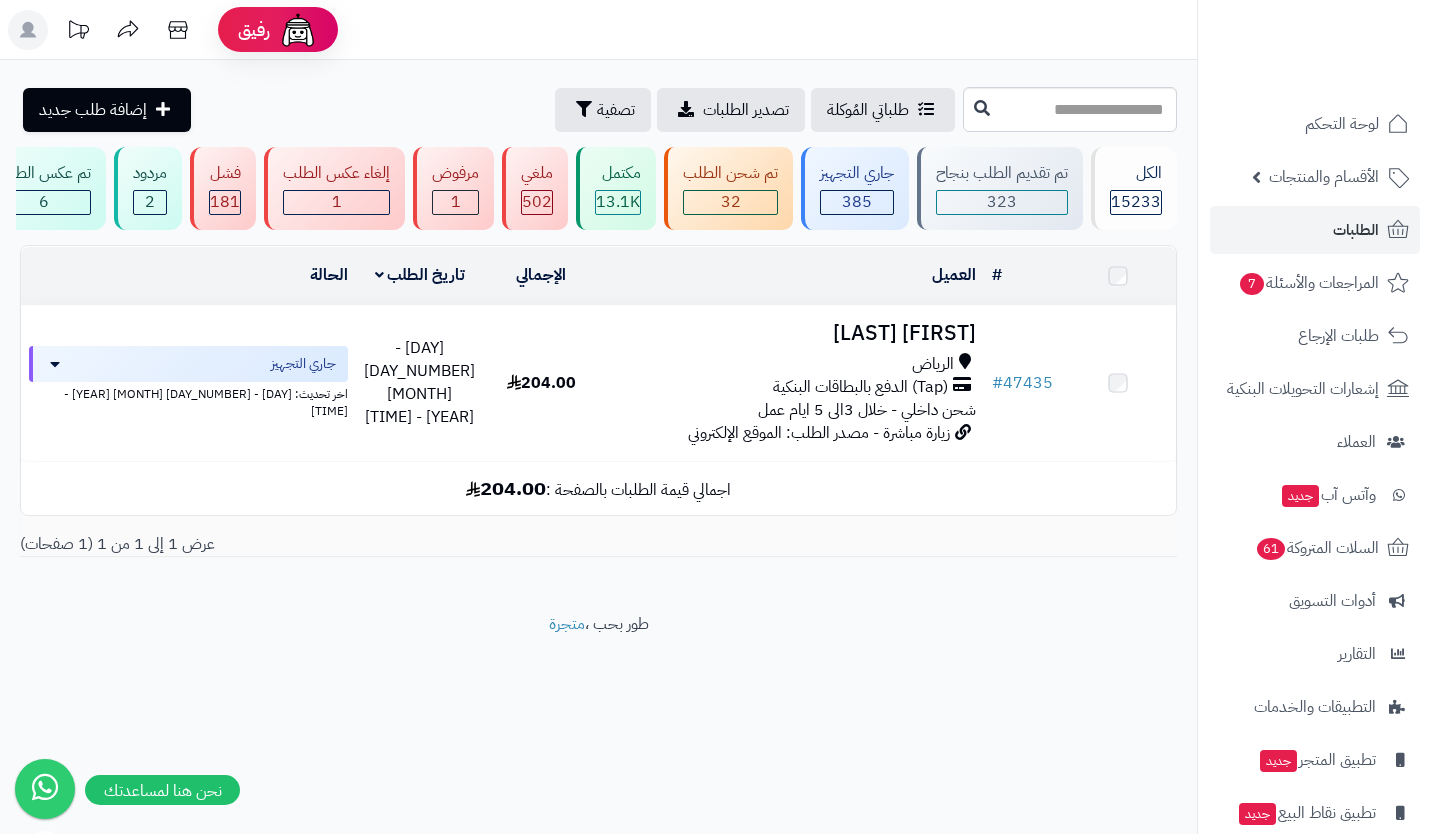 scroll, scrollTop: 0, scrollLeft: 0, axis: both 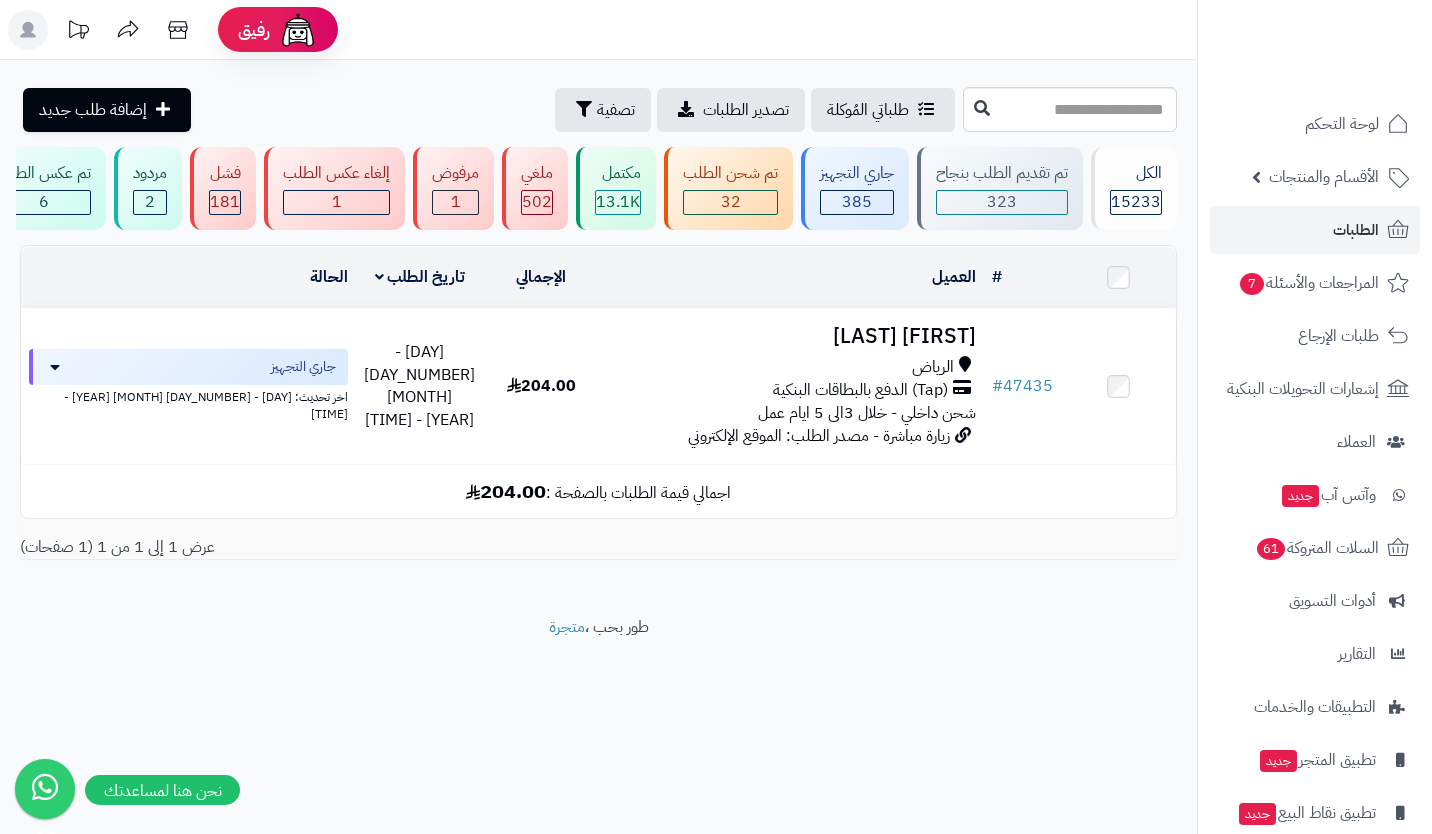 click on "شحن داخلي  - خلال 3الى 5 ايام عمل" at bounding box center [867, 413] 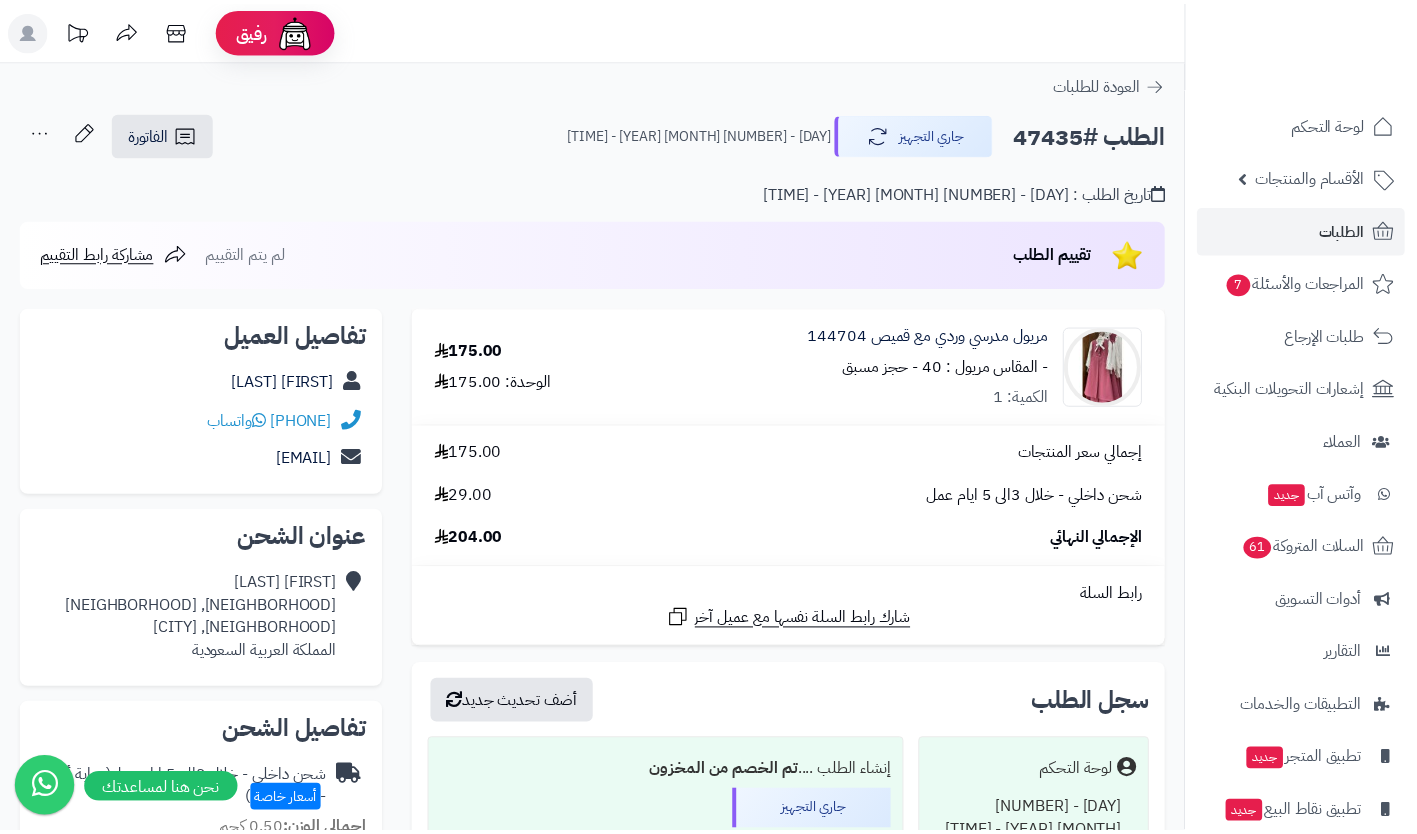 scroll, scrollTop: 0, scrollLeft: 0, axis: both 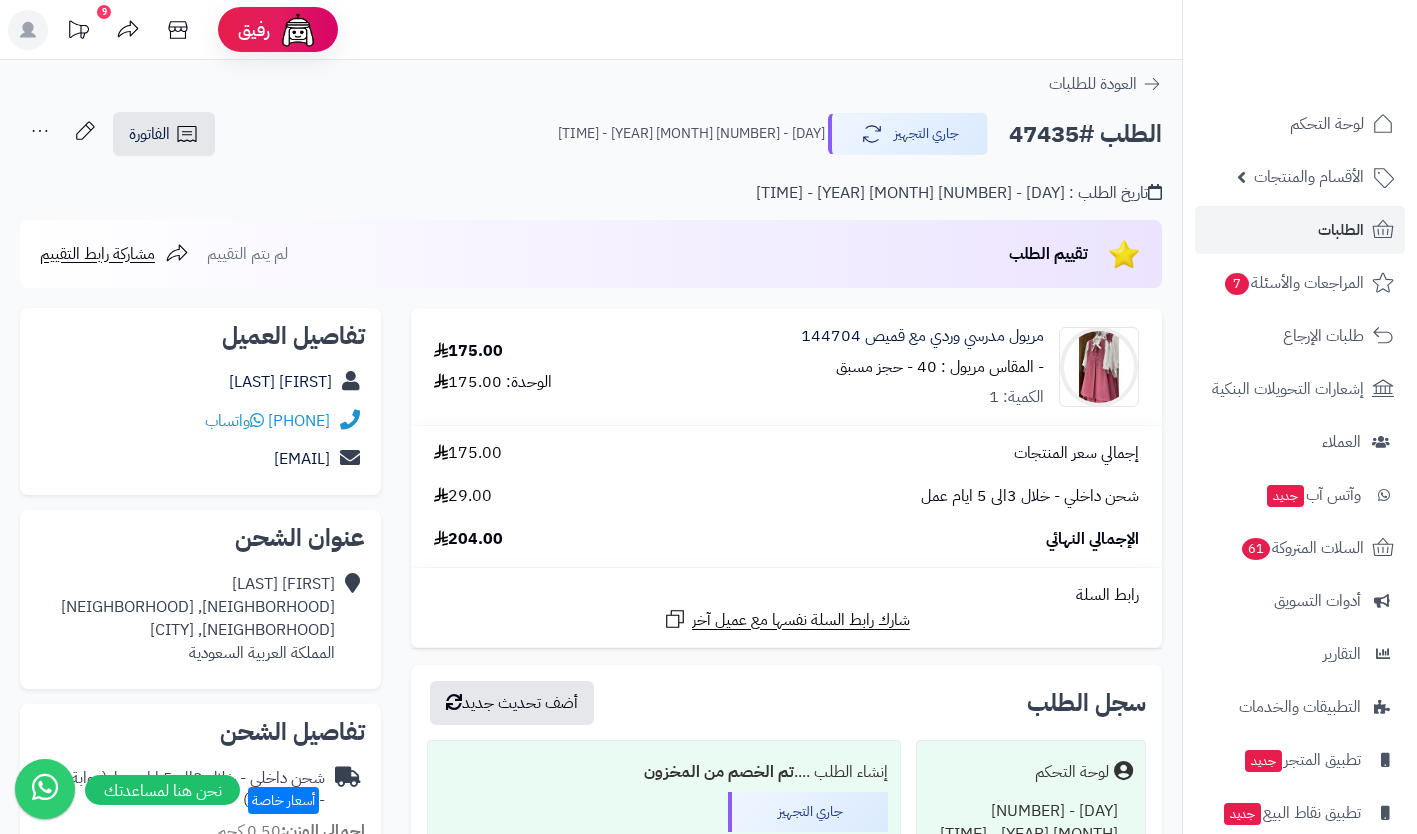 click on "الأقسام والمنتجات" at bounding box center (1309, 177) 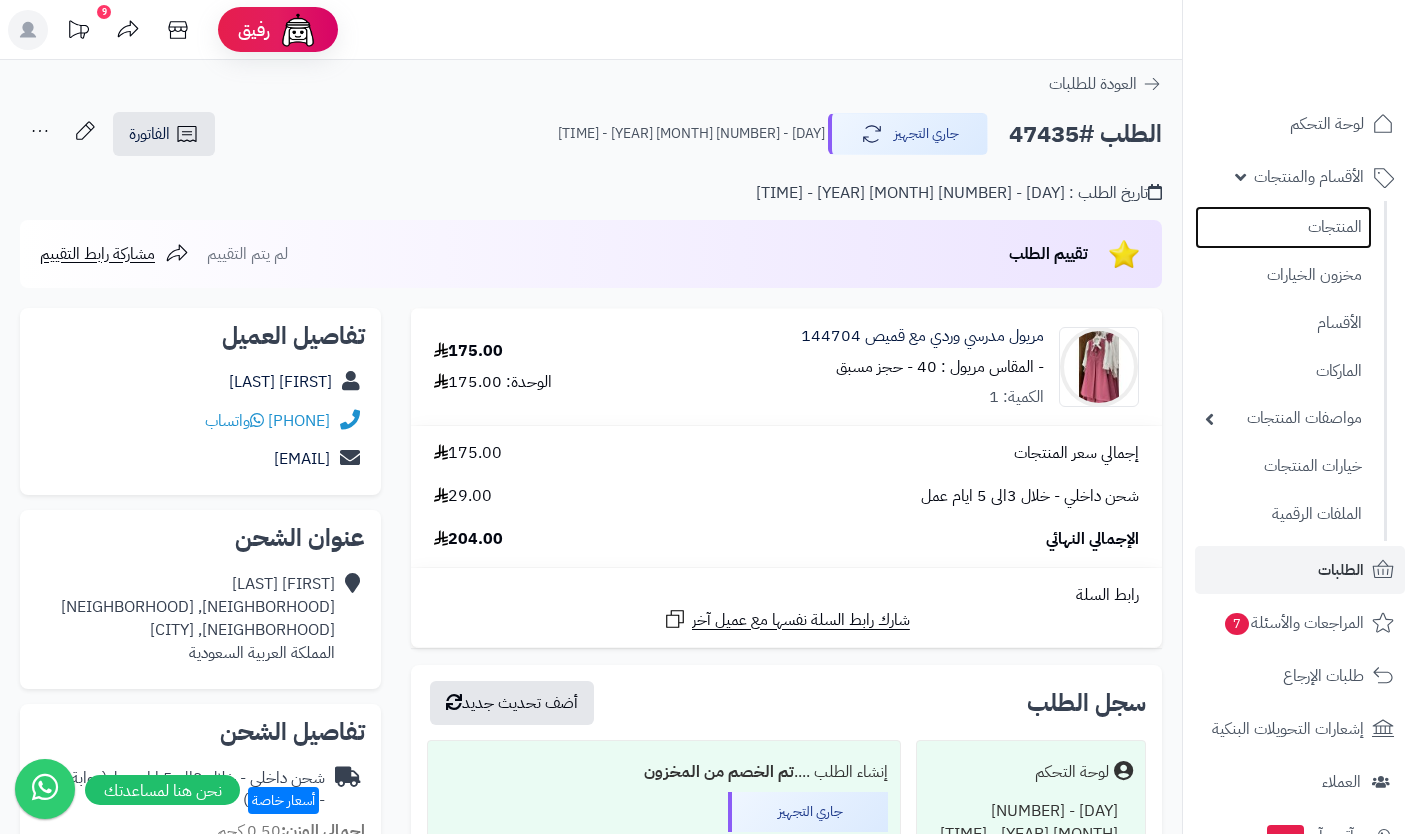 click on "المنتجات" at bounding box center [1283, 227] 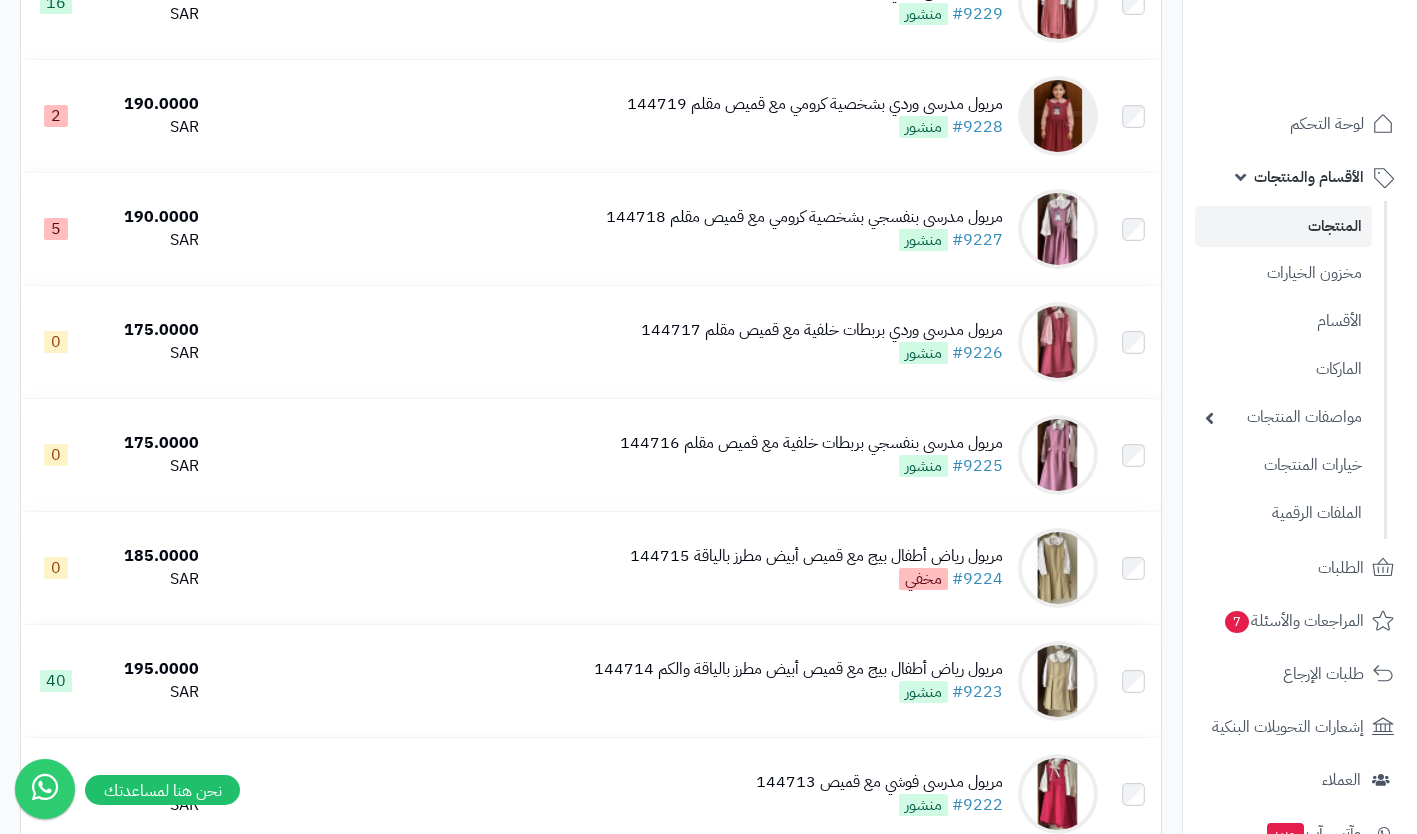 scroll, scrollTop: 763, scrollLeft: 0, axis: vertical 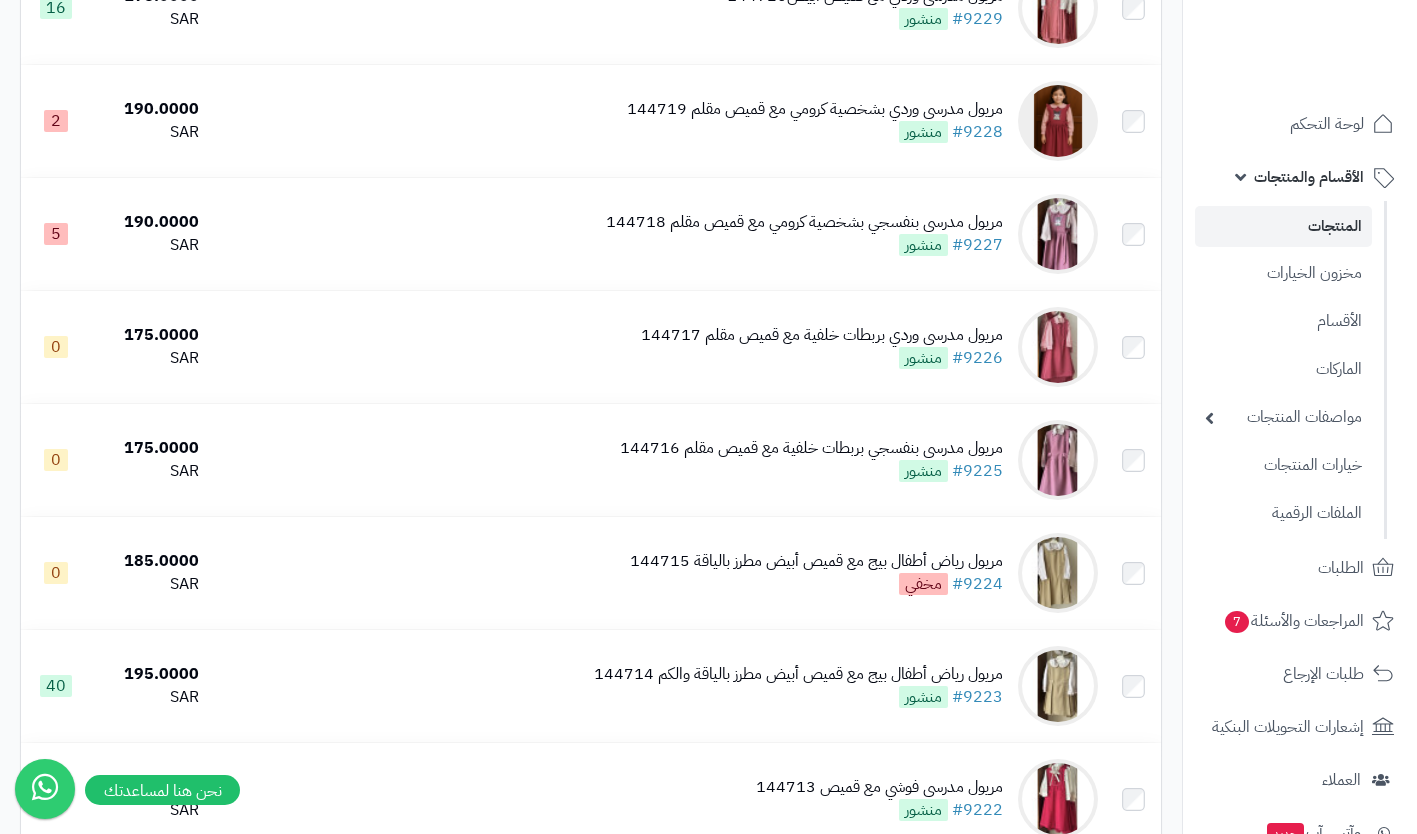 click on "مريول مدرسي بنفسجي بربطات خلفية مع قميص مقلم 144716
#9225
منشور" at bounding box center [656, 460] 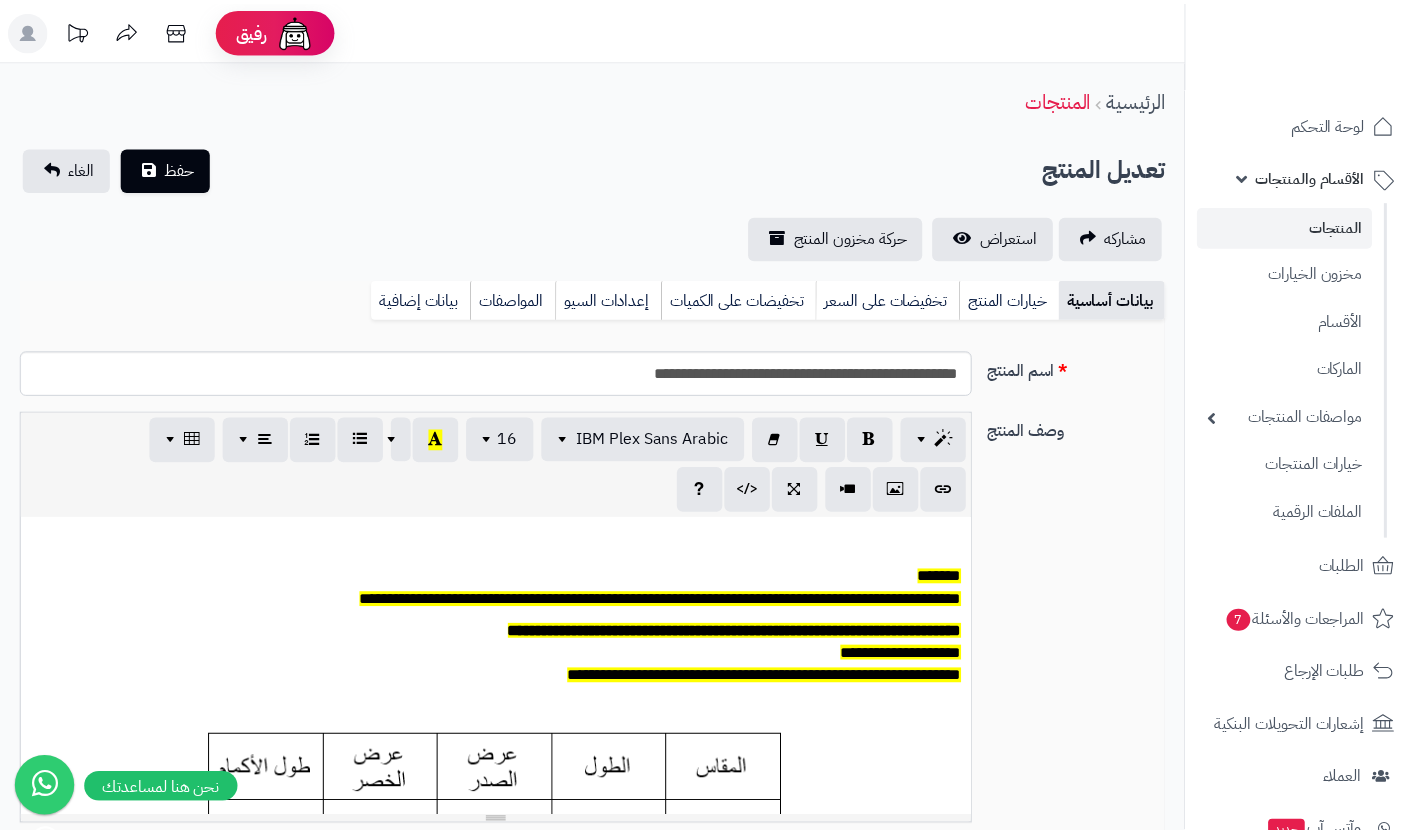 scroll, scrollTop: 0, scrollLeft: 0, axis: both 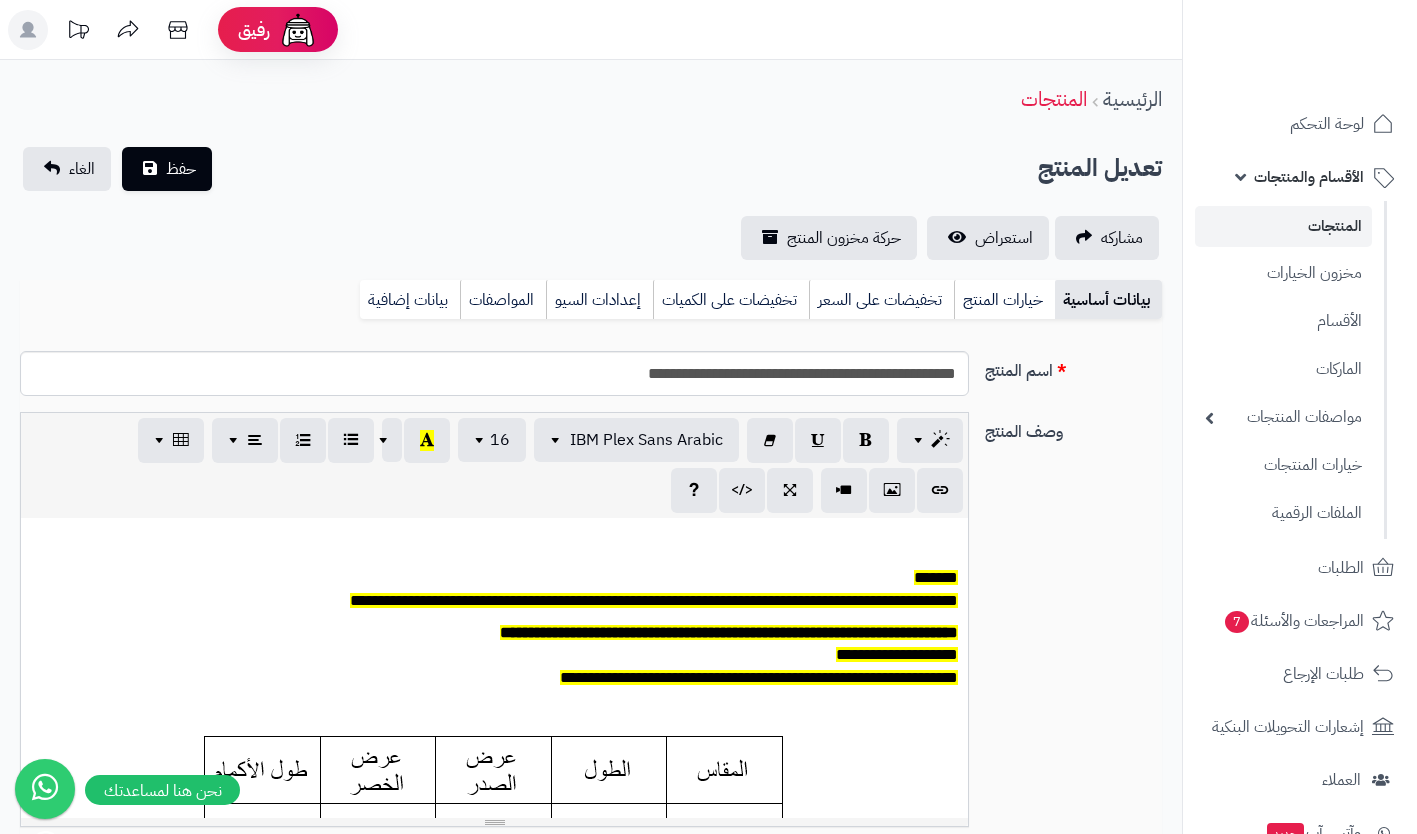 click on "خيارات المنتج" at bounding box center [1004, 300] 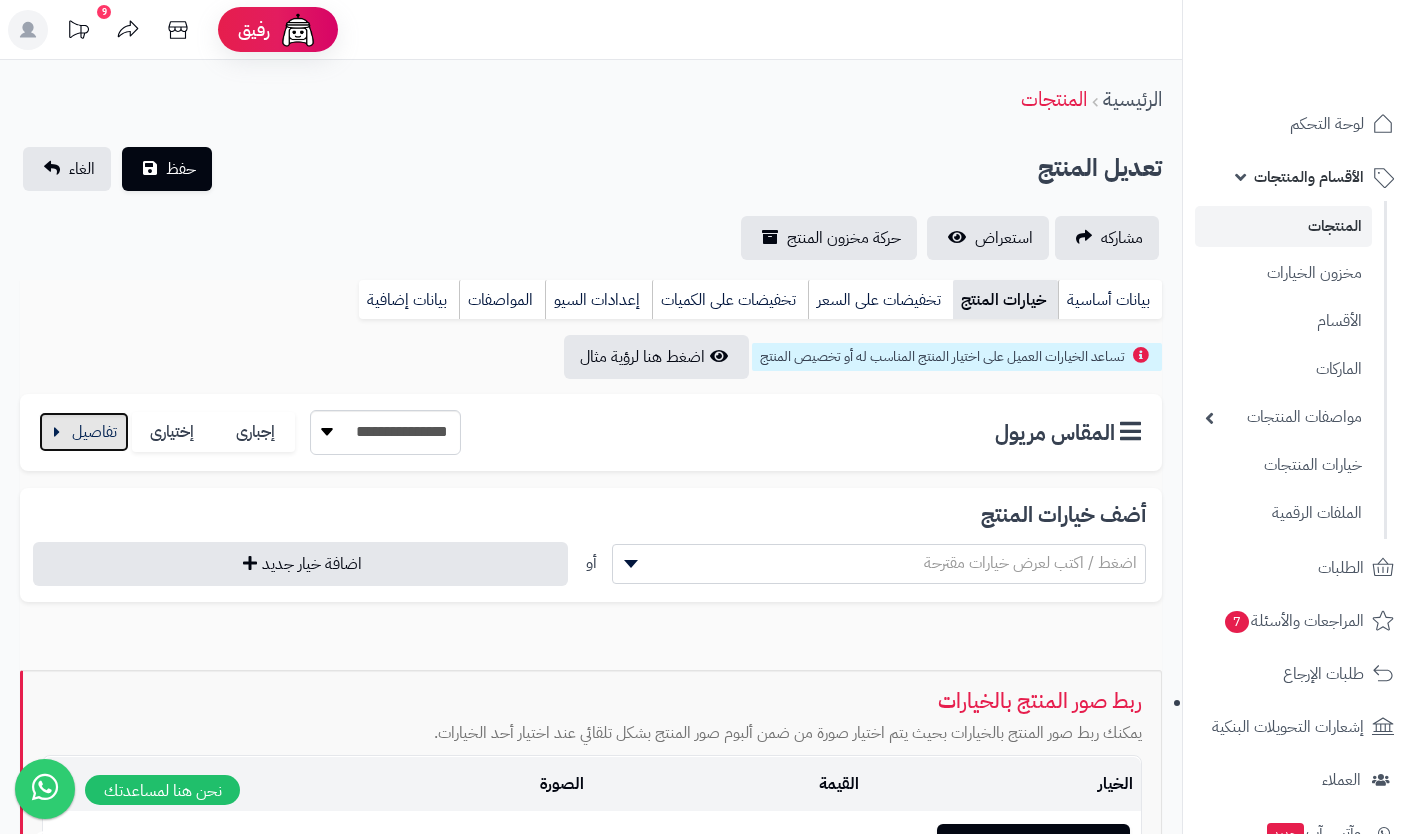click at bounding box center (84, 432) 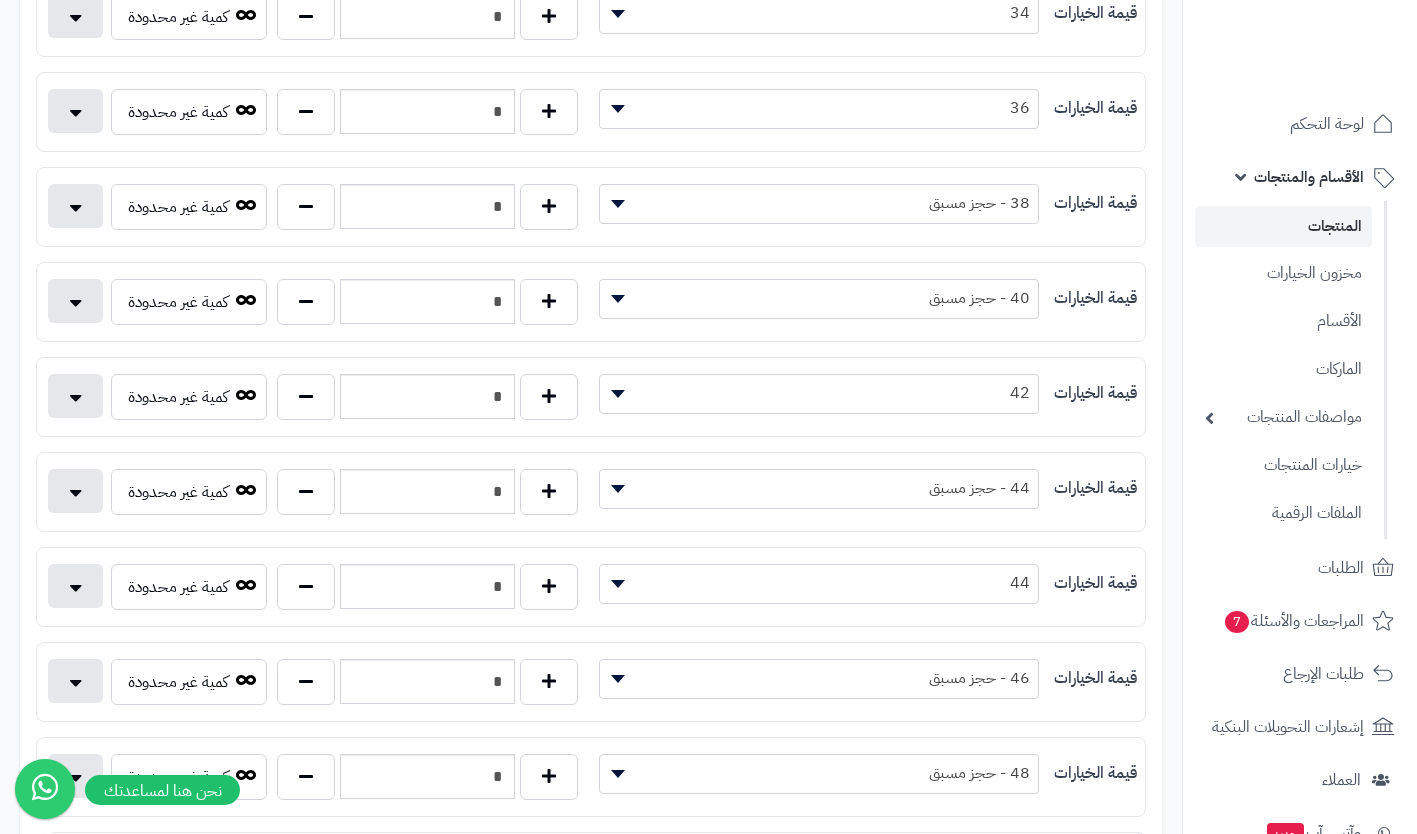 scroll, scrollTop: 0, scrollLeft: 0, axis: both 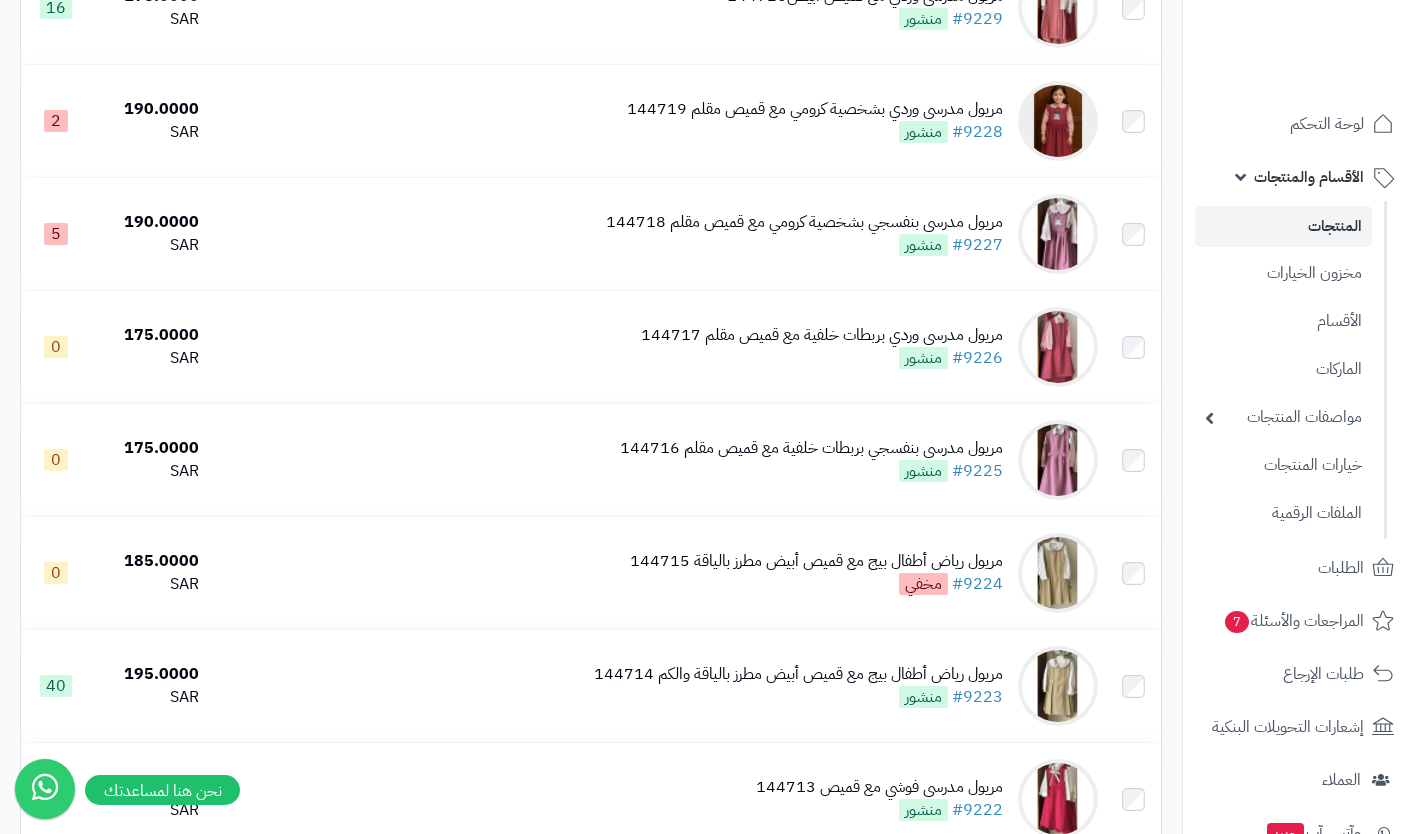 click on "مريول مدرسي وردي بربطات خلفية مع قميص مقلم 144717
#9226
منشور" at bounding box center (822, 347) 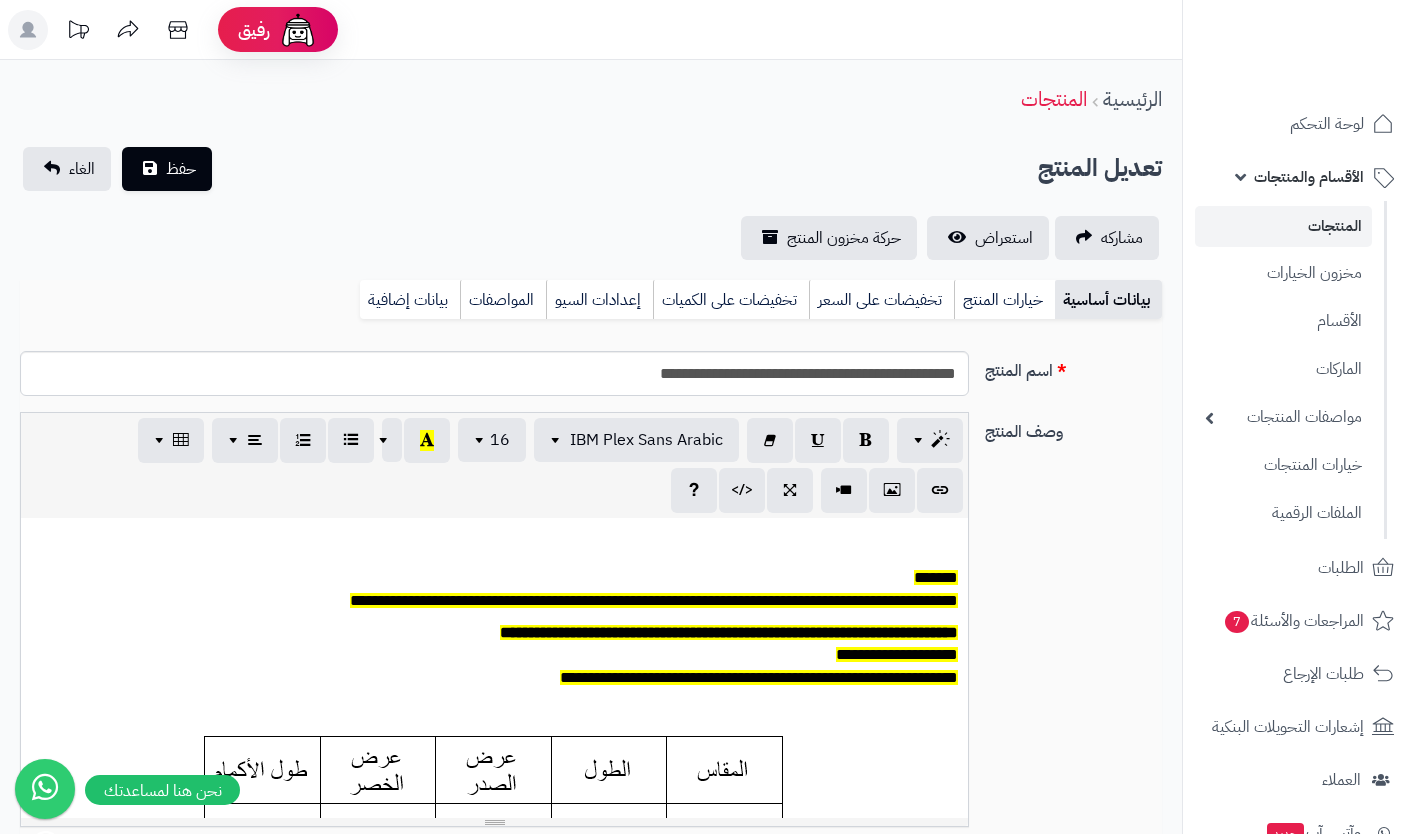 scroll, scrollTop: 0, scrollLeft: 0, axis: both 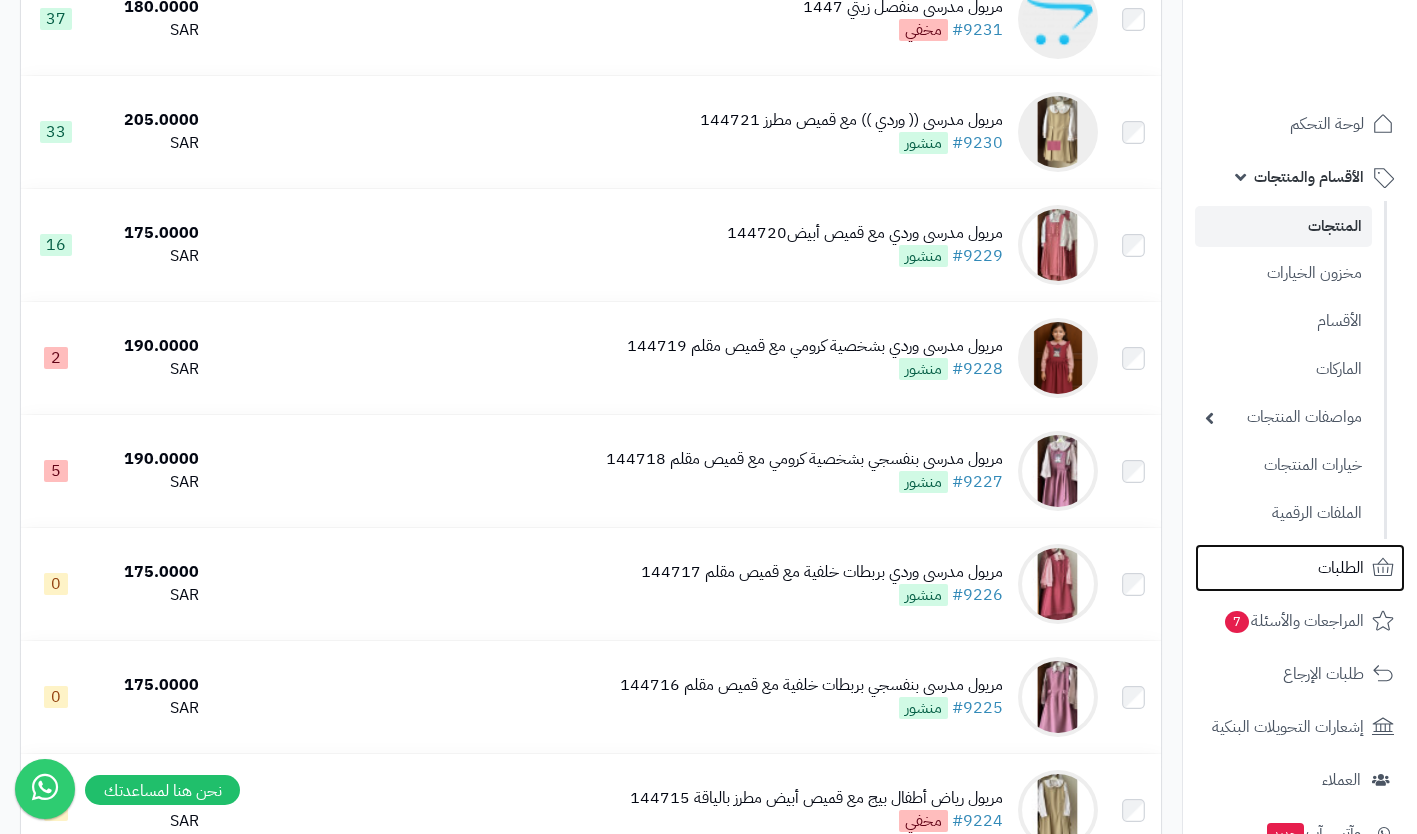 click on "الطلبات" at bounding box center [1341, 568] 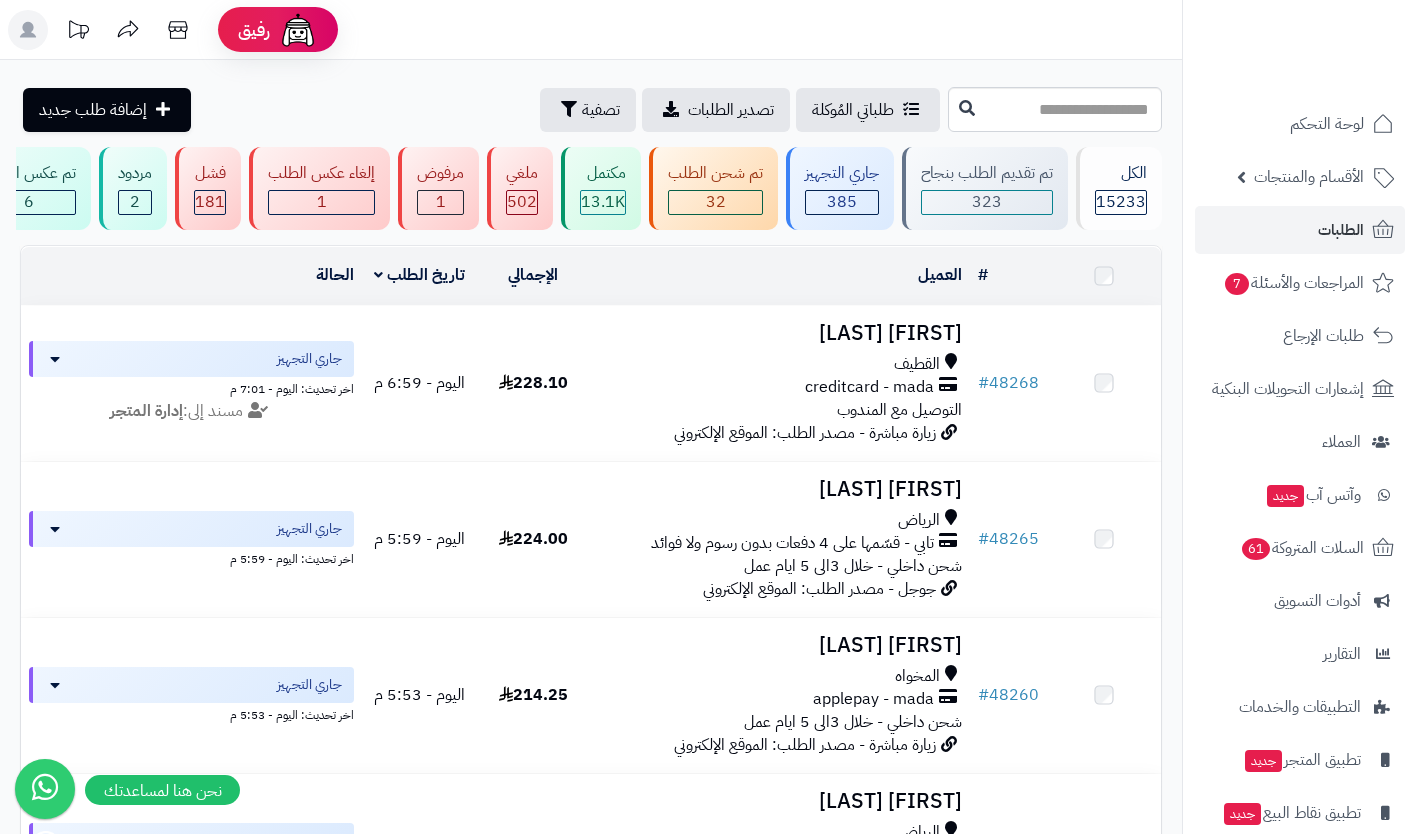 scroll, scrollTop: 0, scrollLeft: 0, axis: both 